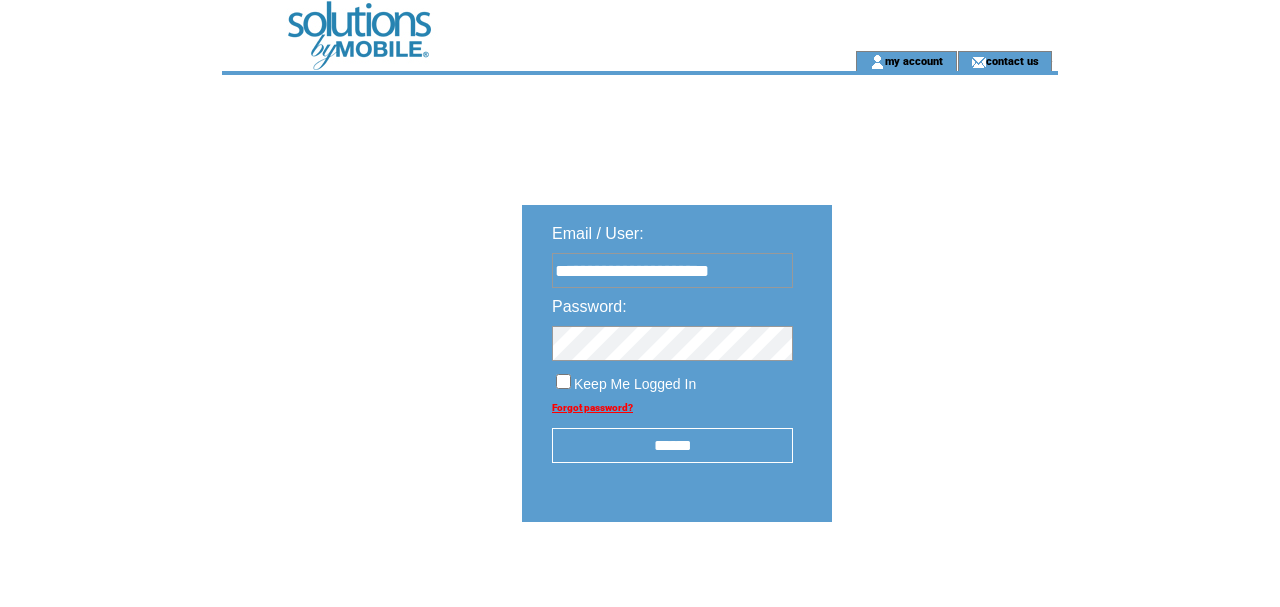 scroll, scrollTop: 0, scrollLeft: 0, axis: both 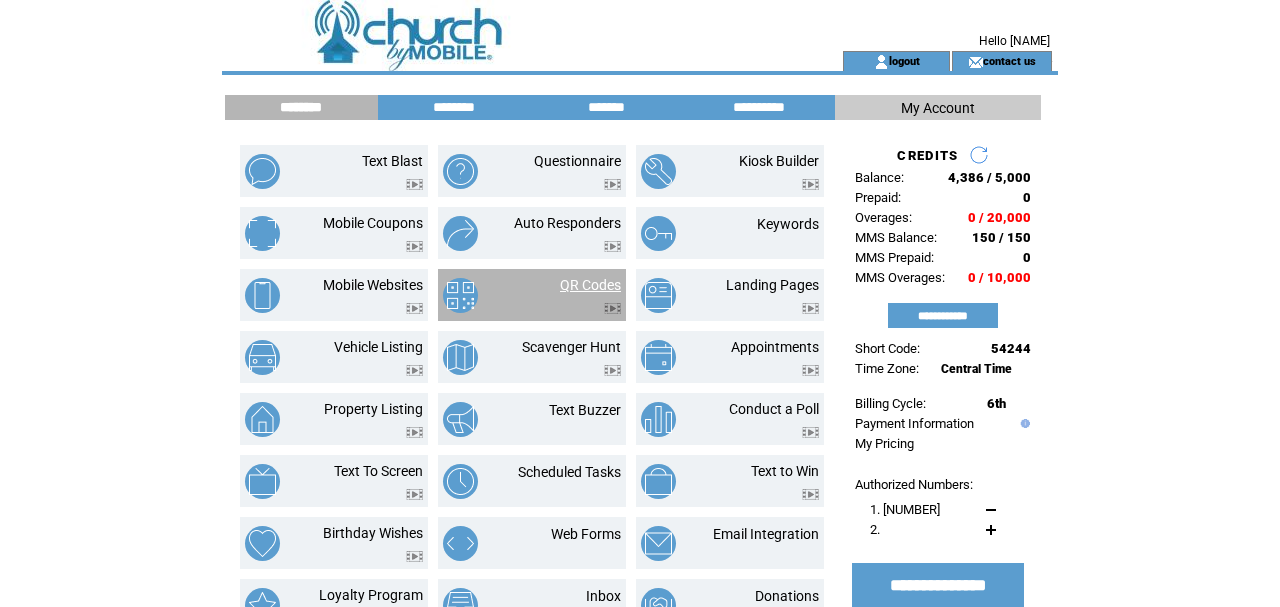 click on "QR Codes" at bounding box center (590, 285) 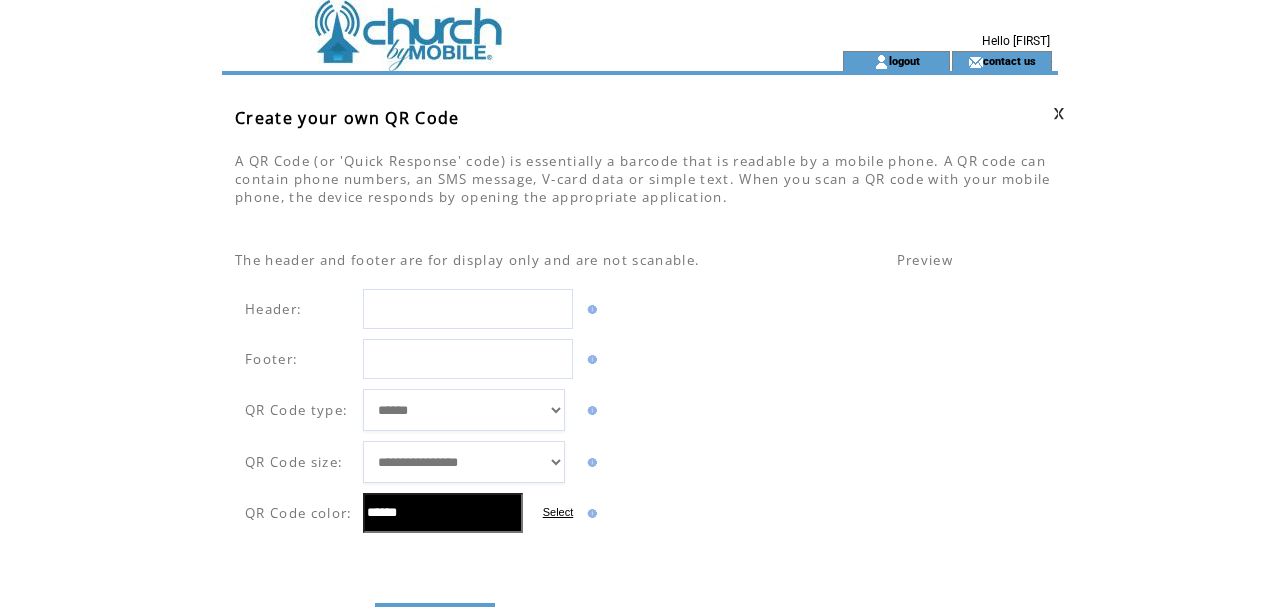 scroll, scrollTop: 0, scrollLeft: 0, axis: both 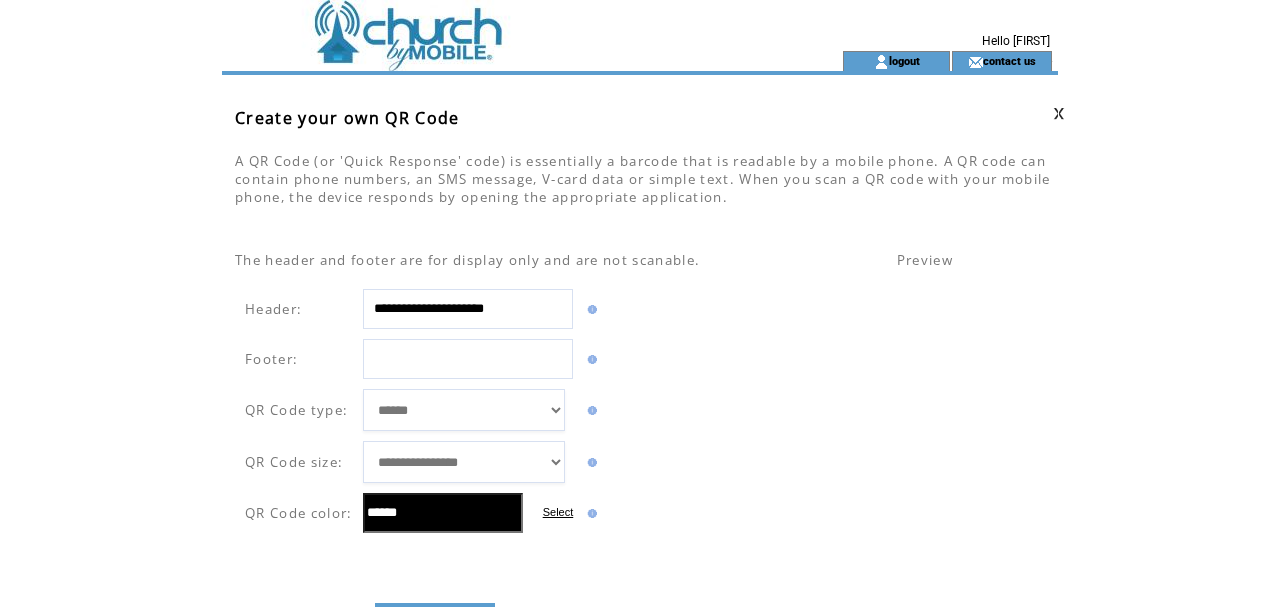 type on "**********" 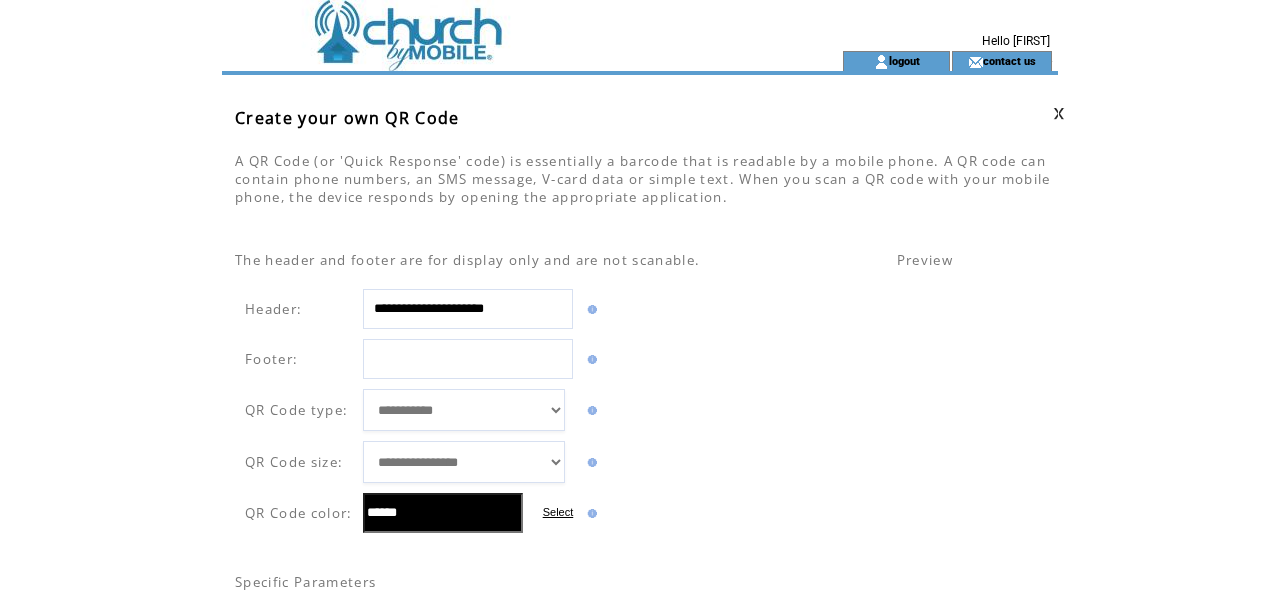 select on "*********" 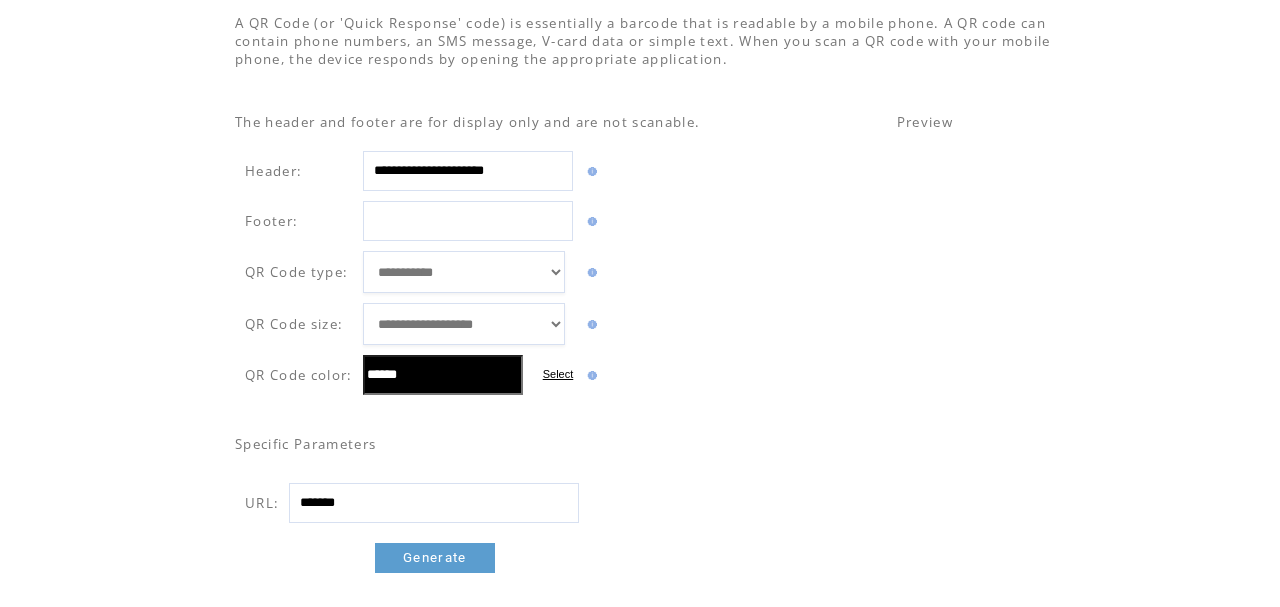 scroll, scrollTop: 140, scrollLeft: 0, axis: vertical 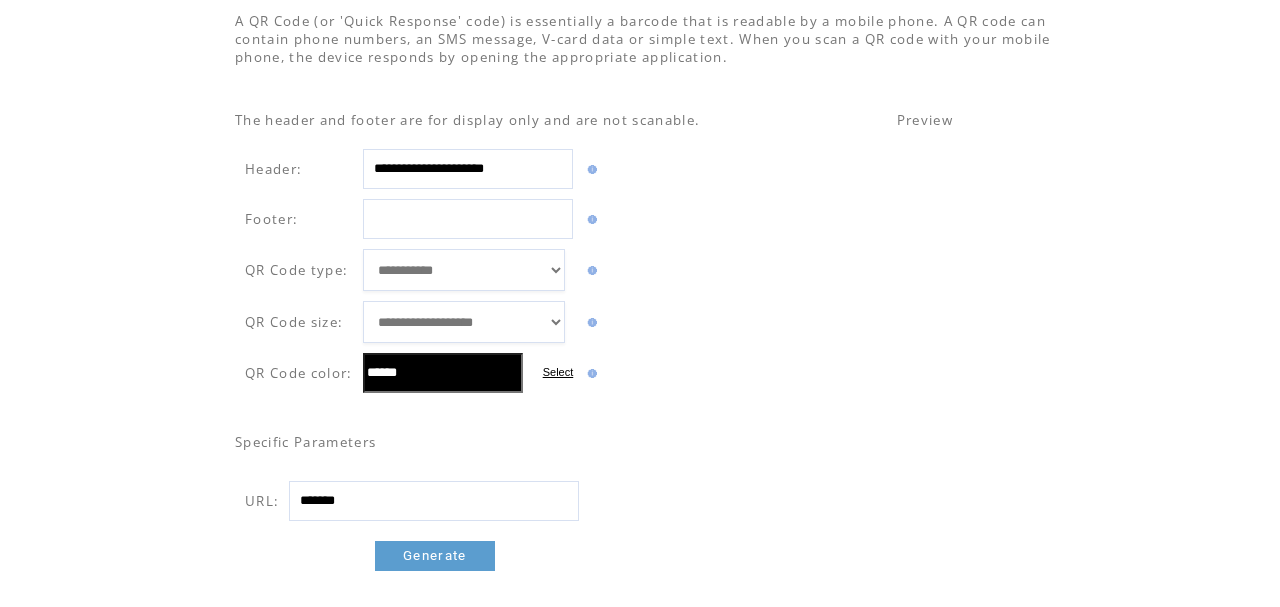 drag, startPoint x: 399, startPoint y: 509, endPoint x: 195, endPoint y: 504, distance: 204.06126 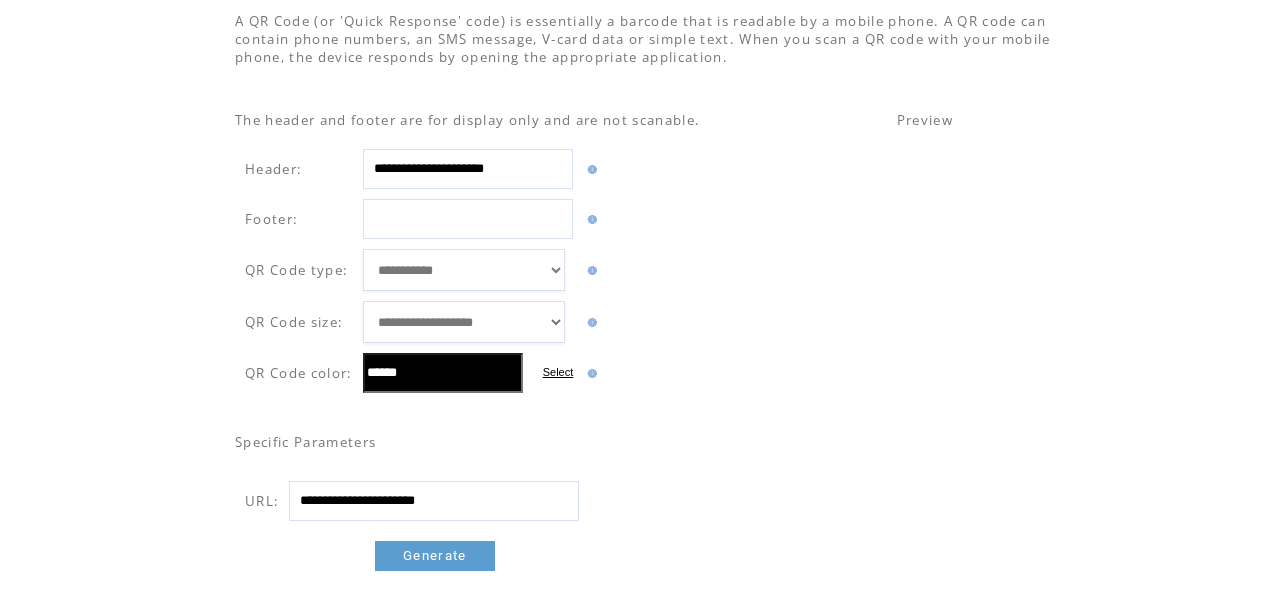 type on "**********" 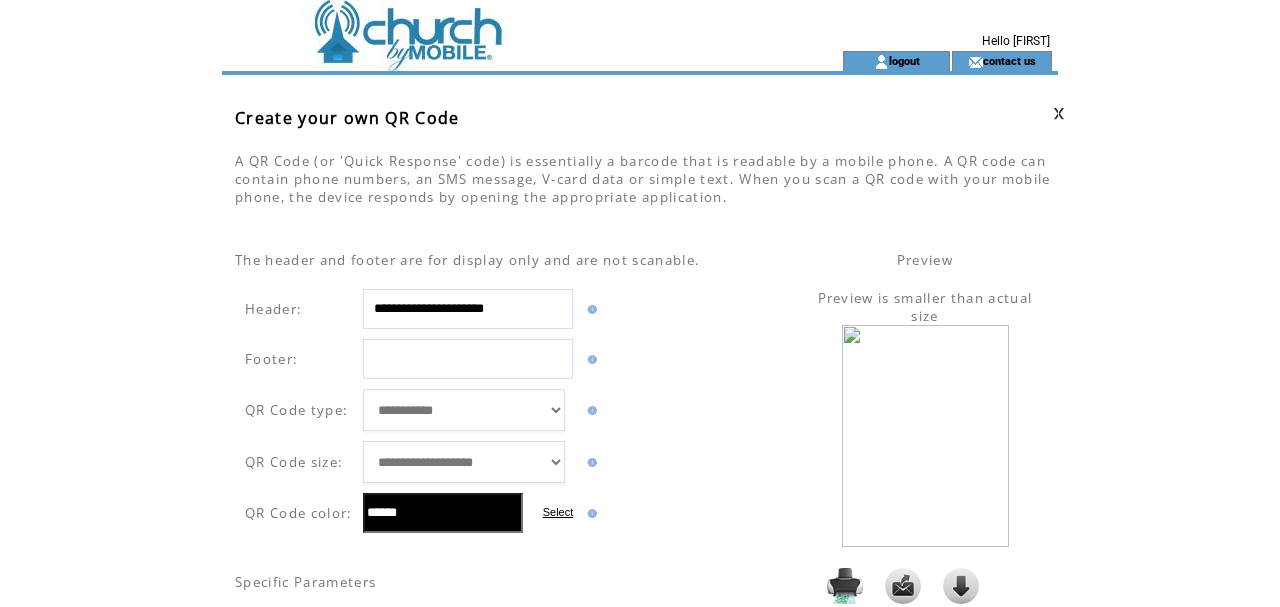 scroll, scrollTop: 0, scrollLeft: 0, axis: both 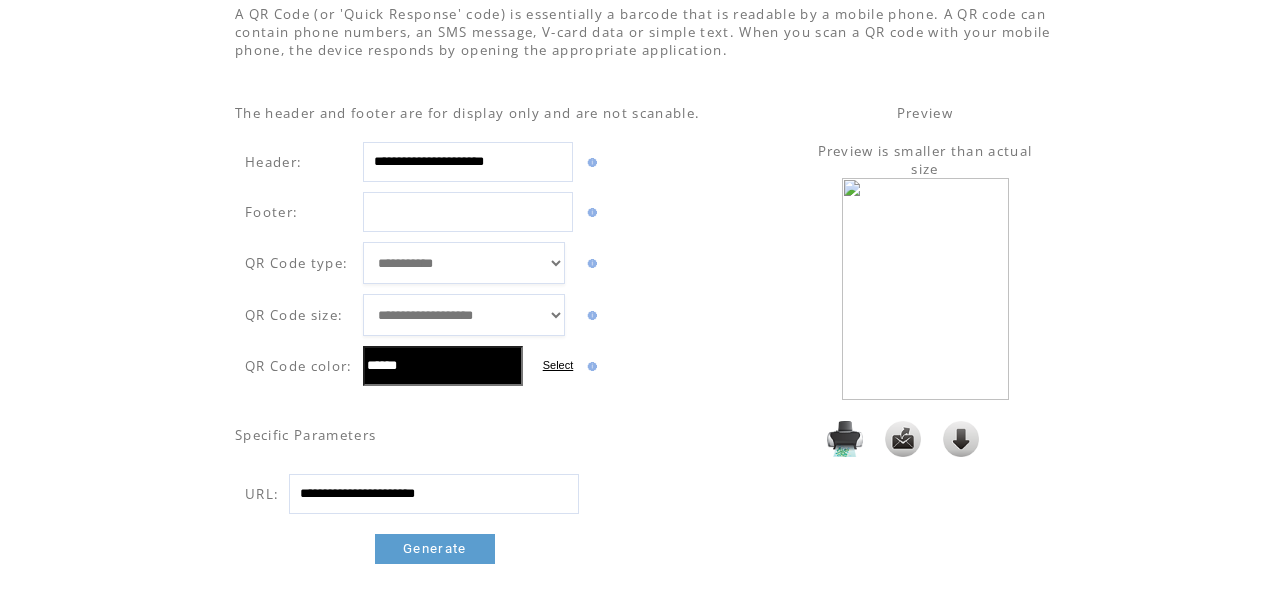 click on "Select" at bounding box center (558, 365) 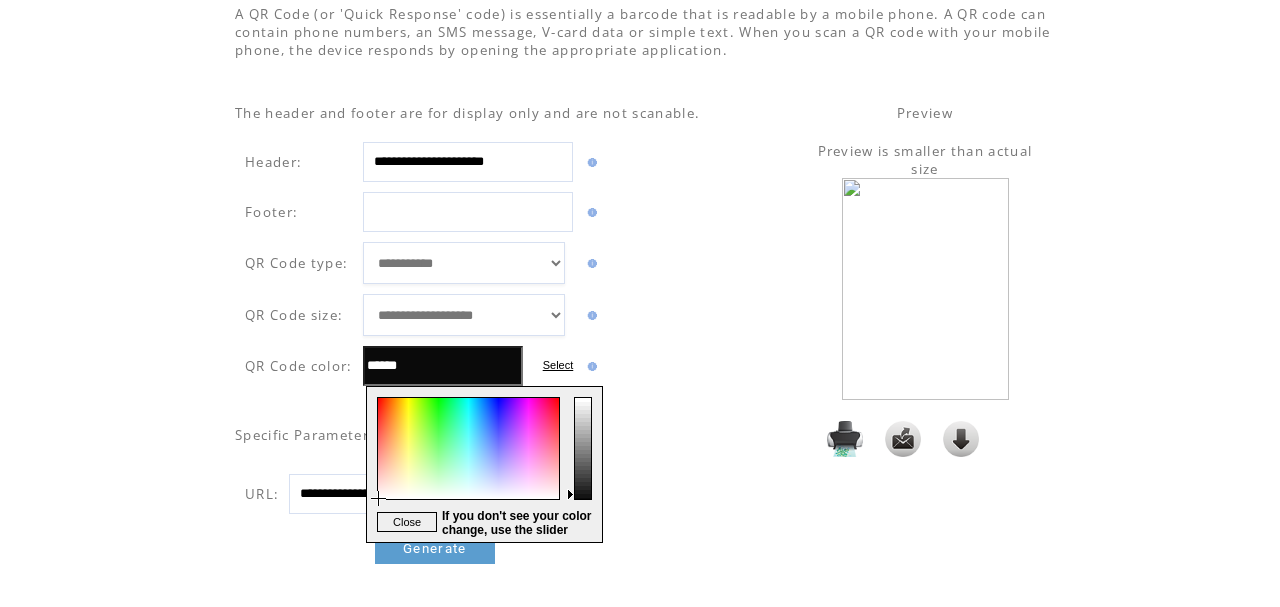 click at bounding box center (584, 464) 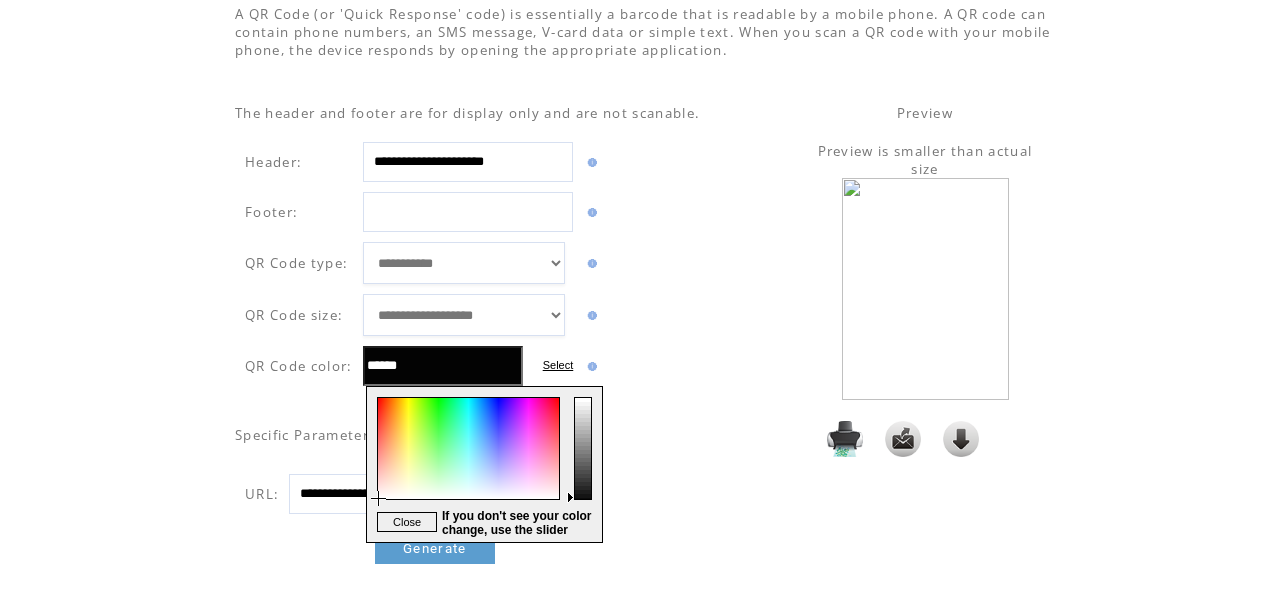 click at bounding box center (584, 464) 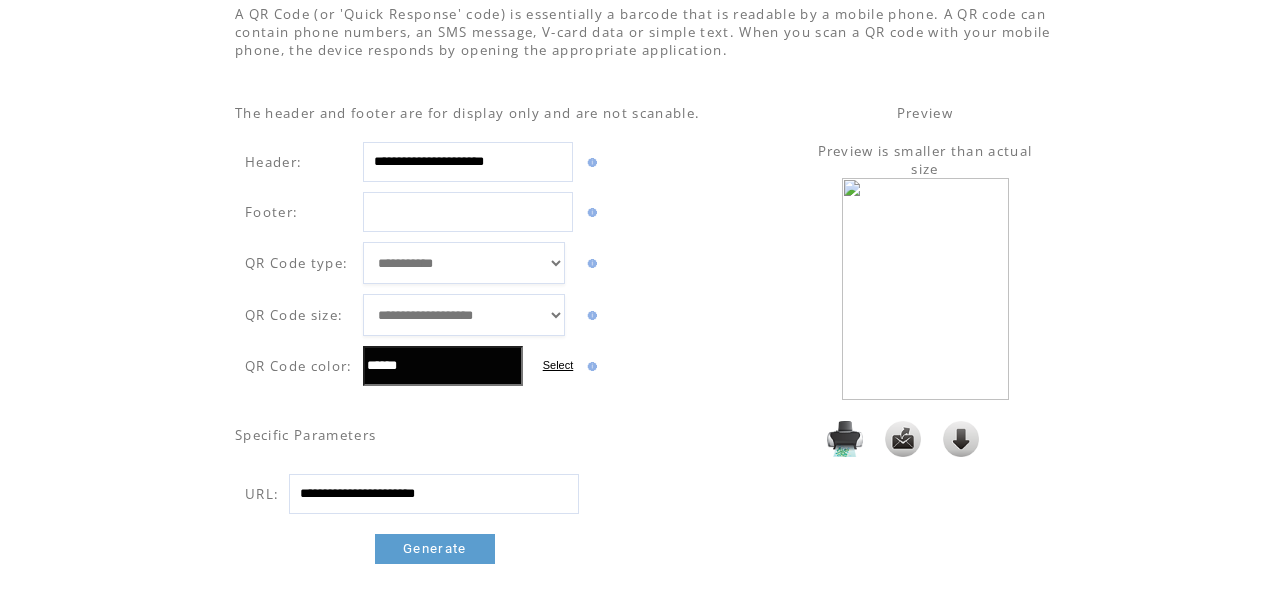 click on "Select" at bounding box center (558, 365) 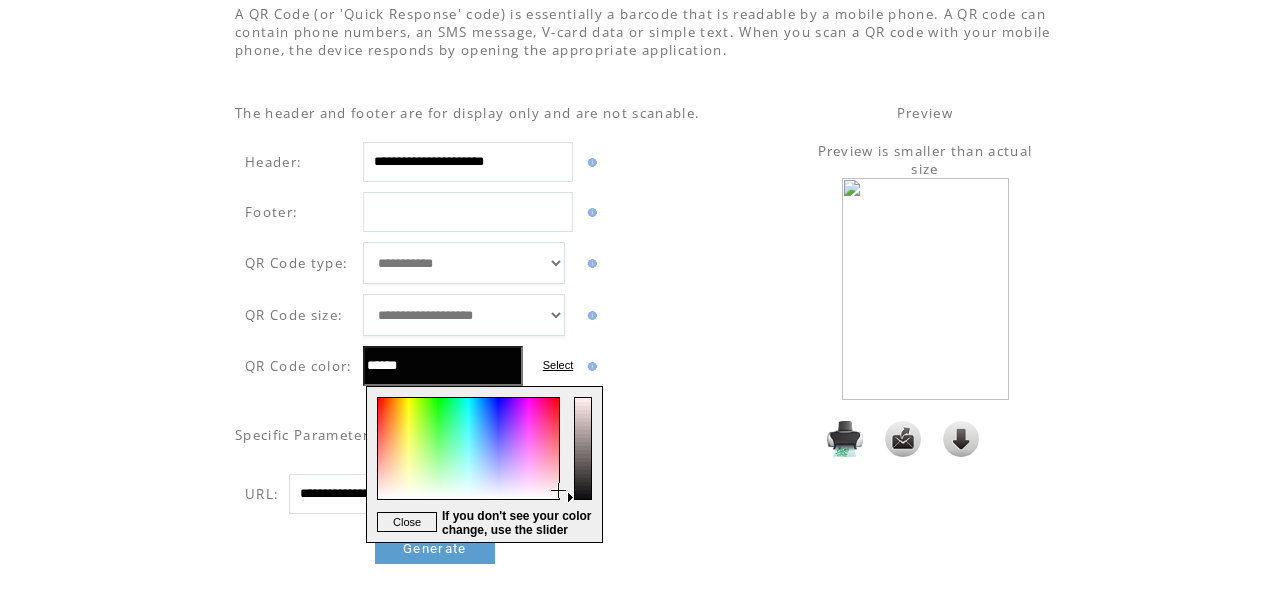 drag, startPoint x: 380, startPoint y: 499, endPoint x: 582, endPoint y: 490, distance: 202.2004 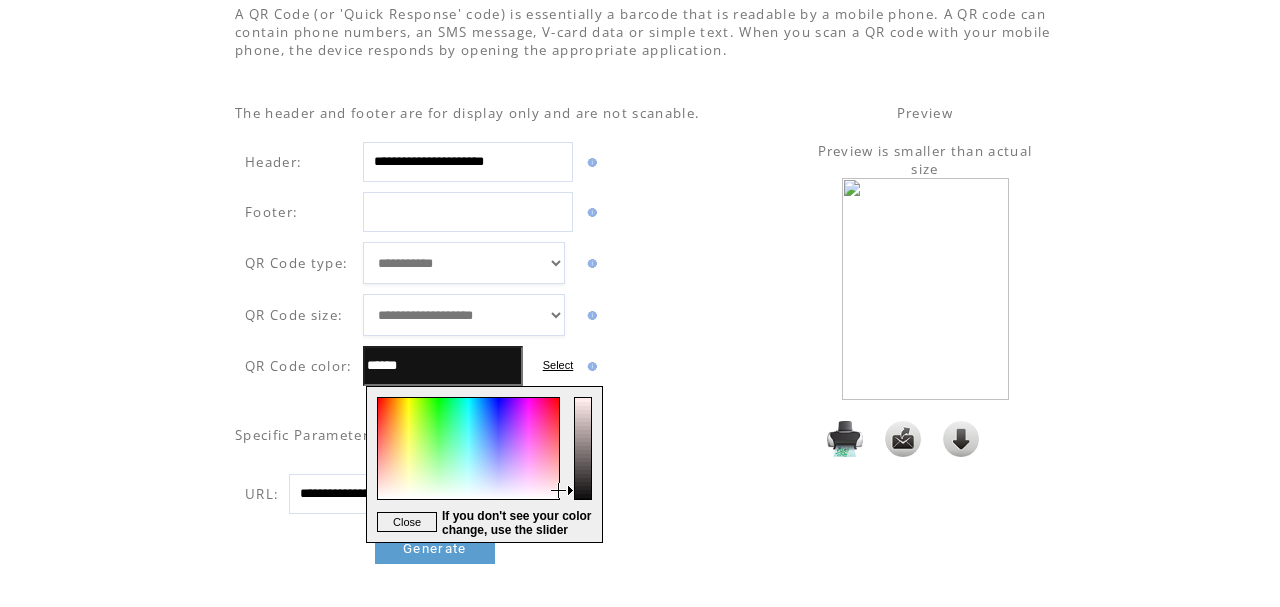 click at bounding box center (584, 464) 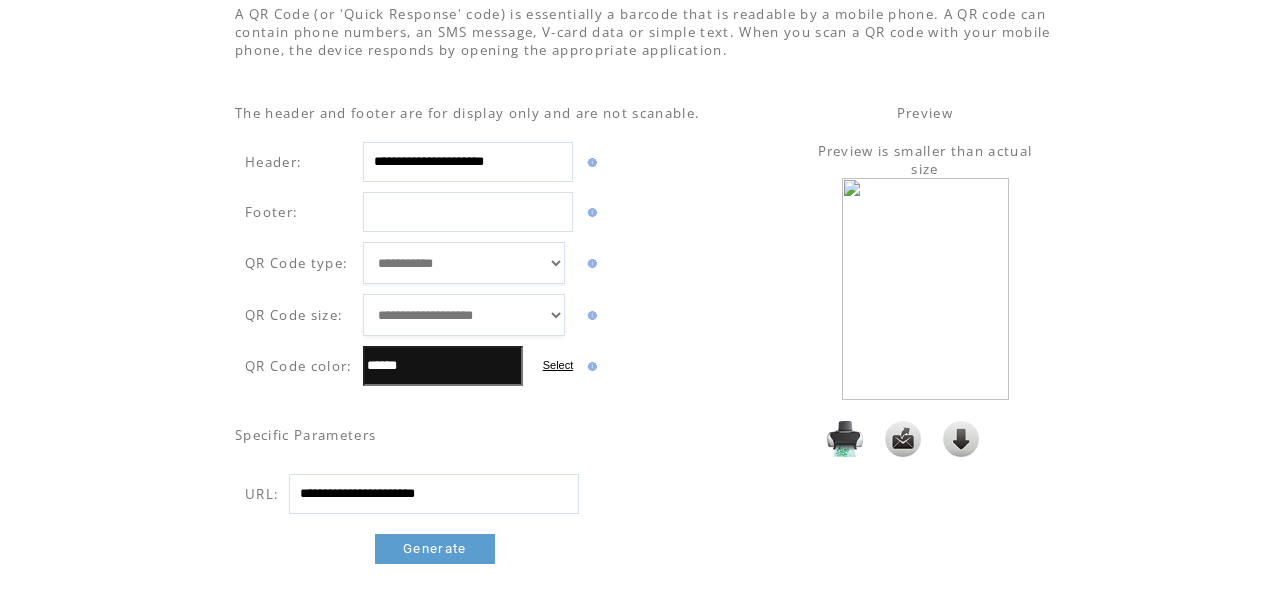 click at bounding box center [961, 439] 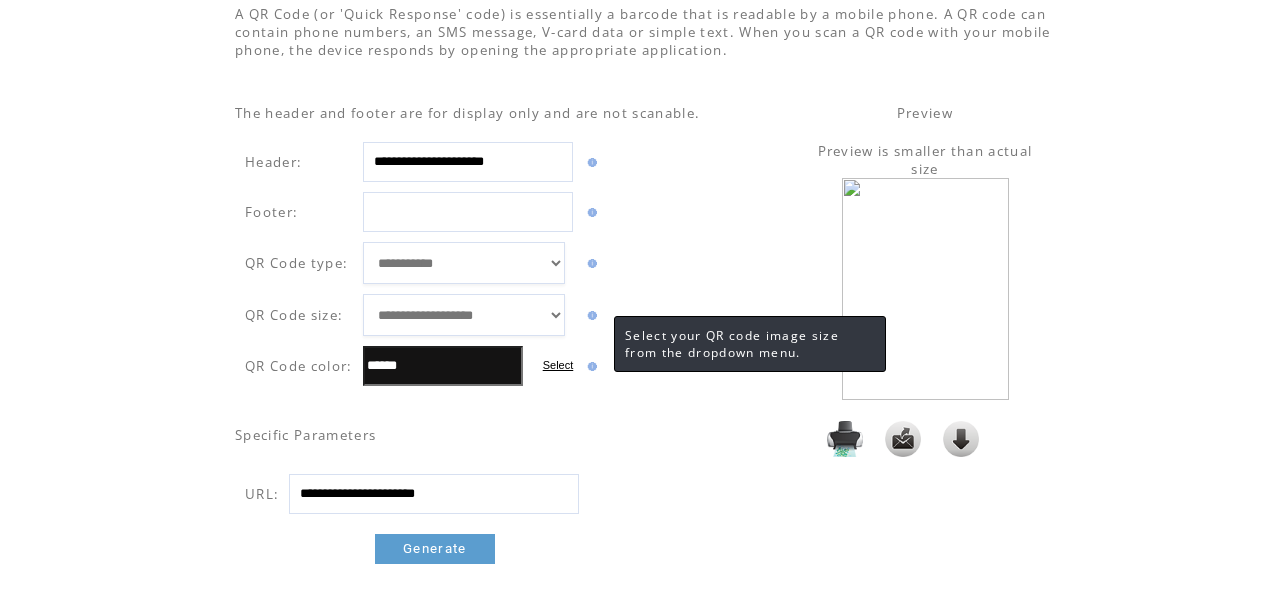 click at bounding box center [590, 315] 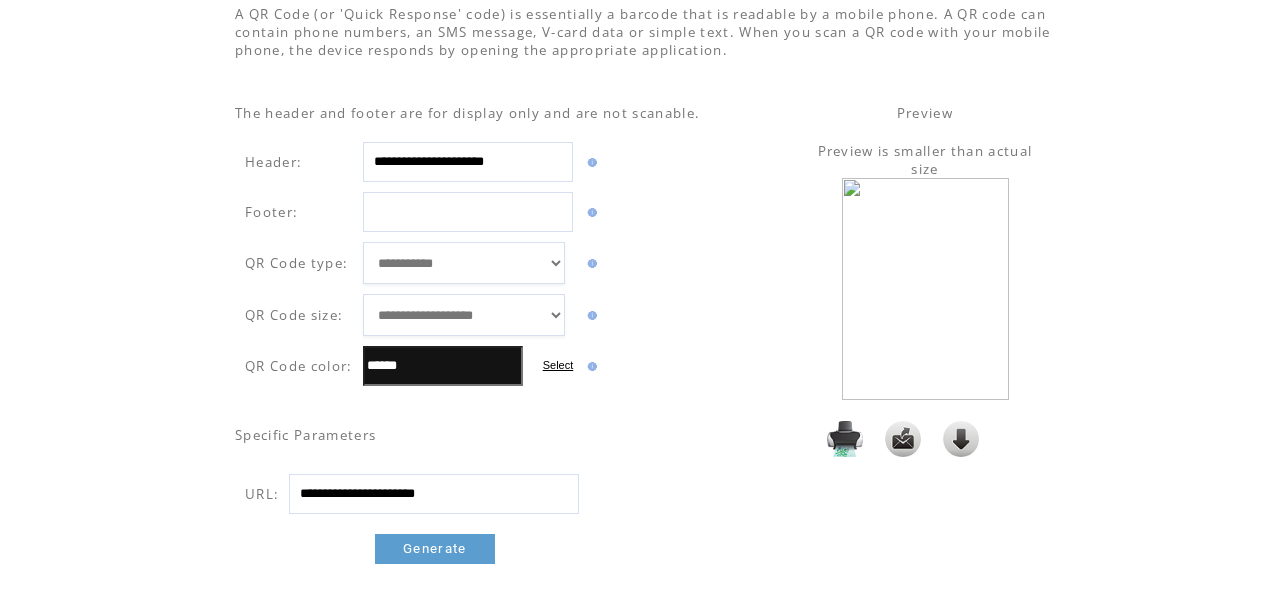 click on "QR Code color:" at bounding box center [299, 366] 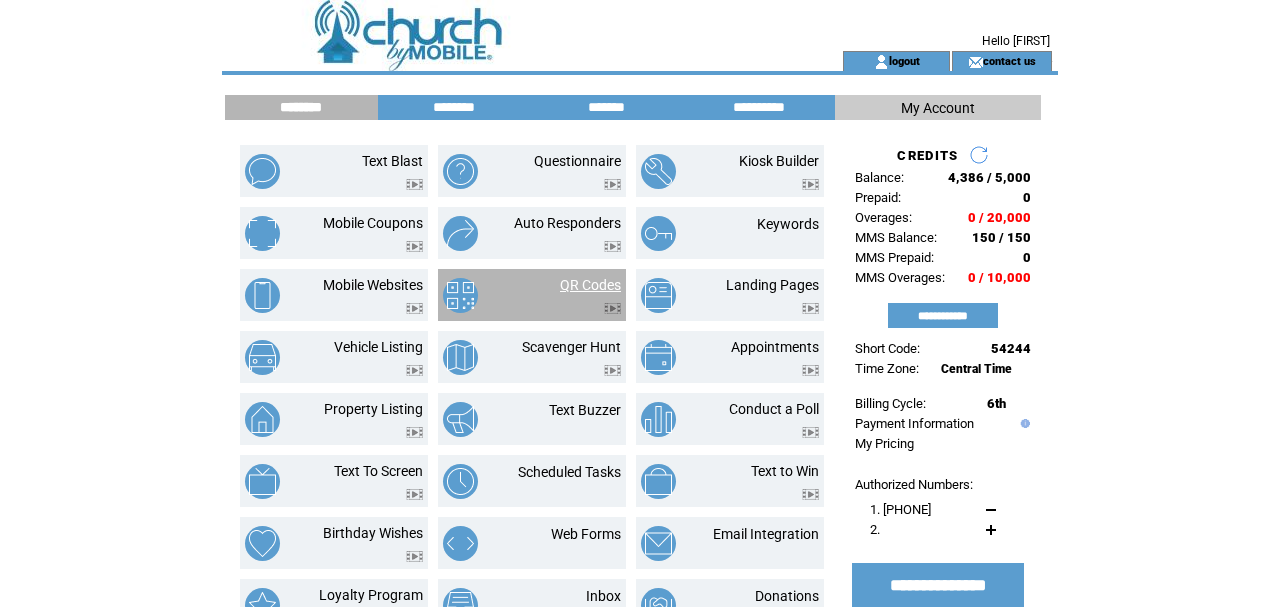 scroll, scrollTop: 0, scrollLeft: 0, axis: both 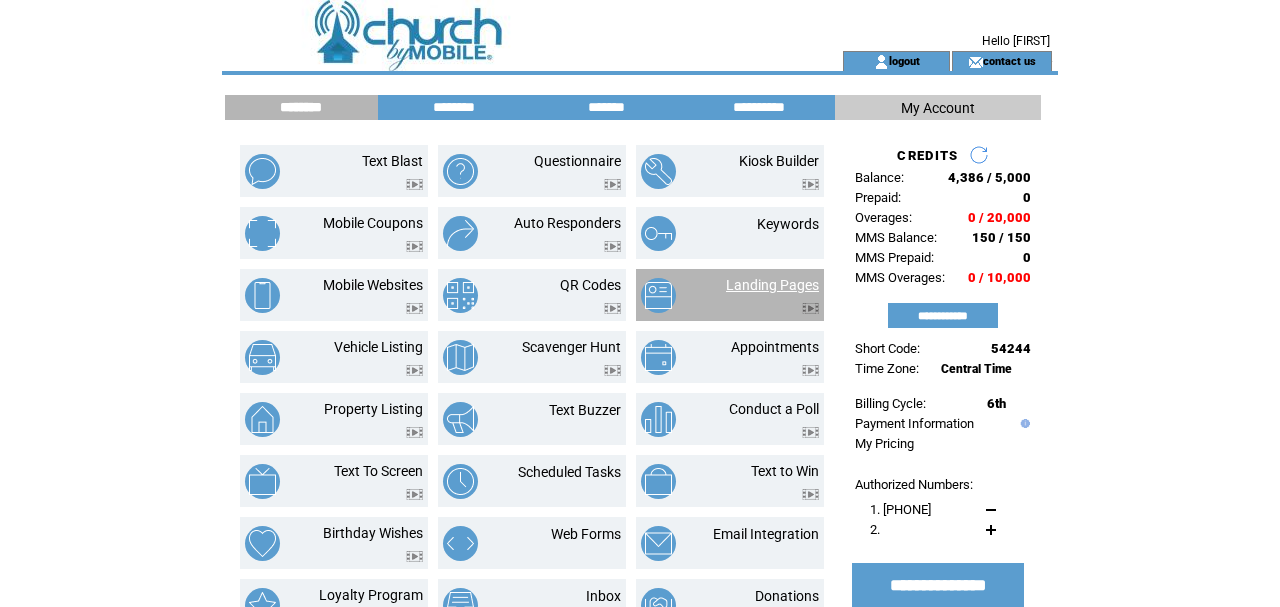click on "Landing Pages" at bounding box center (772, 285) 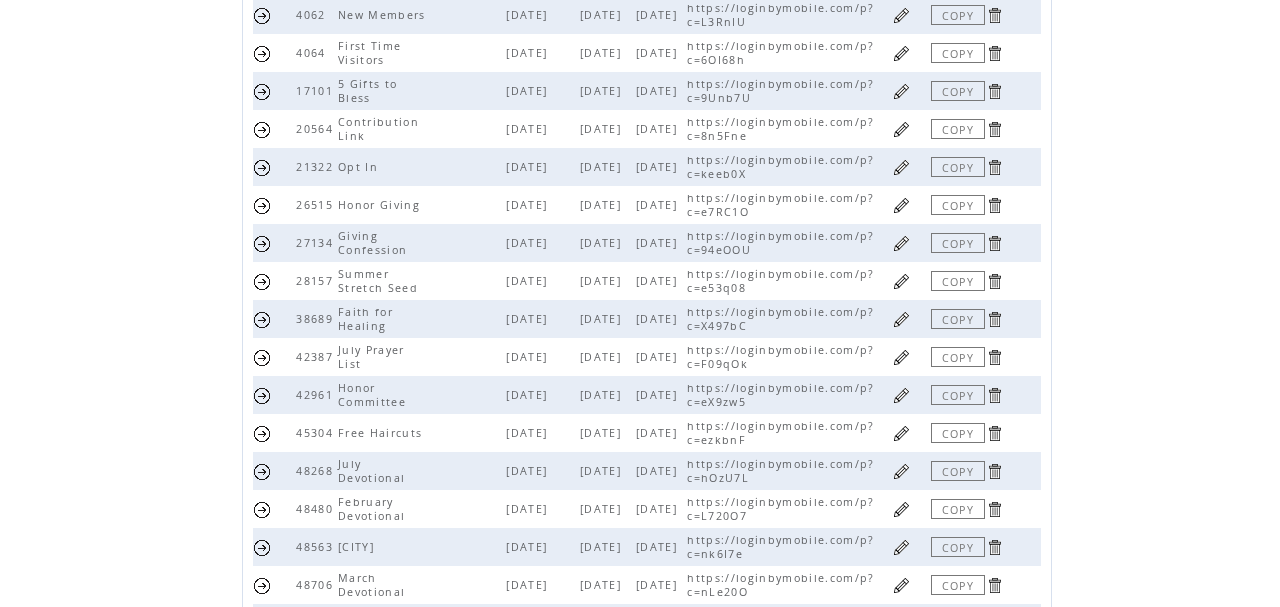 scroll, scrollTop: 302, scrollLeft: 0, axis: vertical 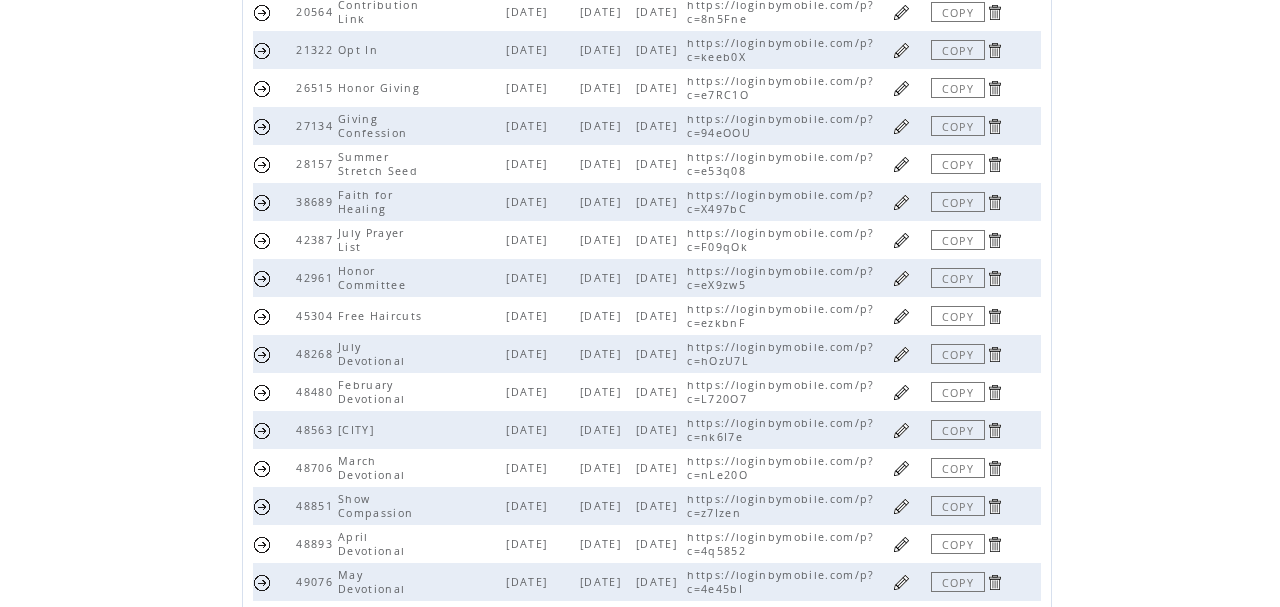 click at bounding box center (901, 430) 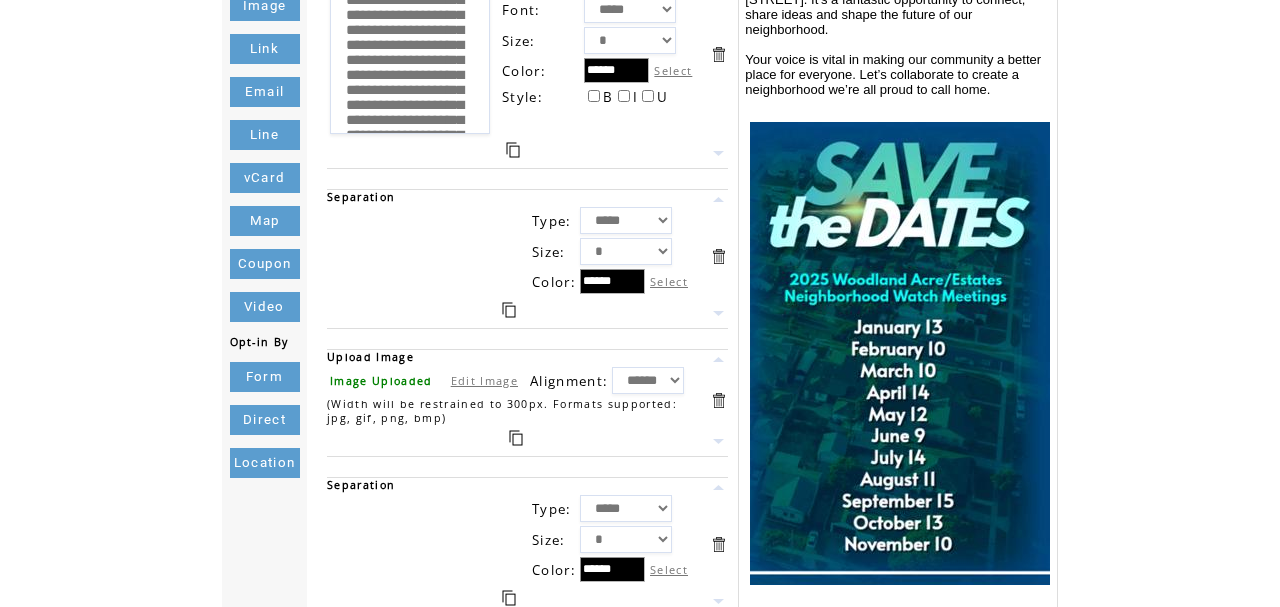 scroll, scrollTop: 199, scrollLeft: 0, axis: vertical 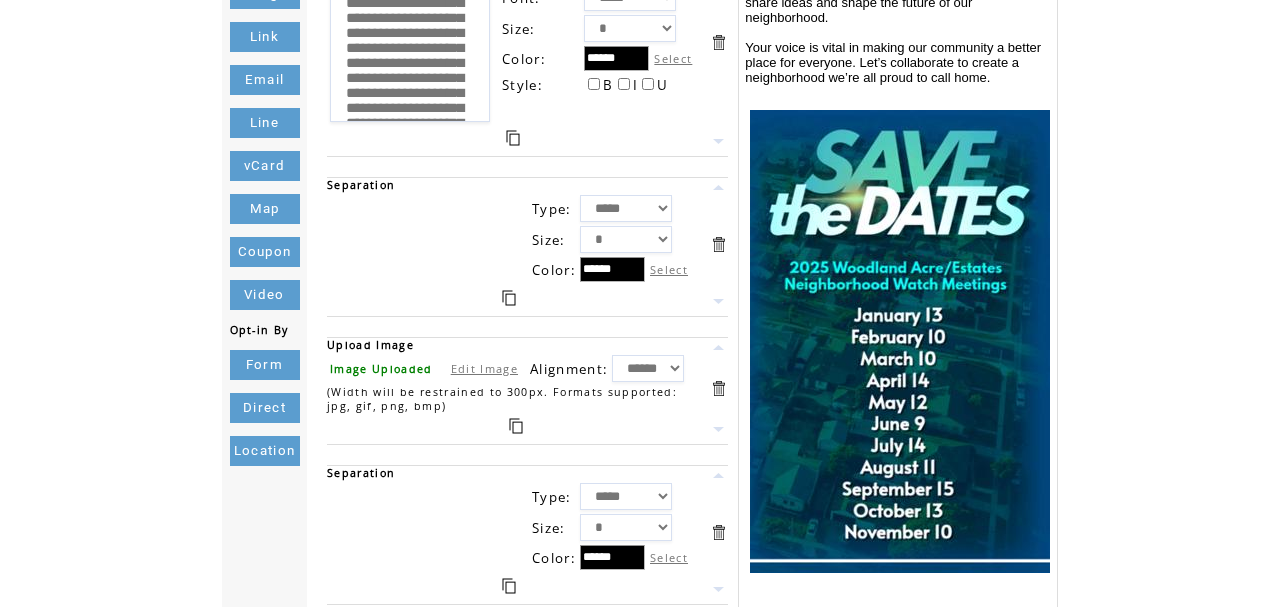 click on "Edit Image" at bounding box center [484, 368] 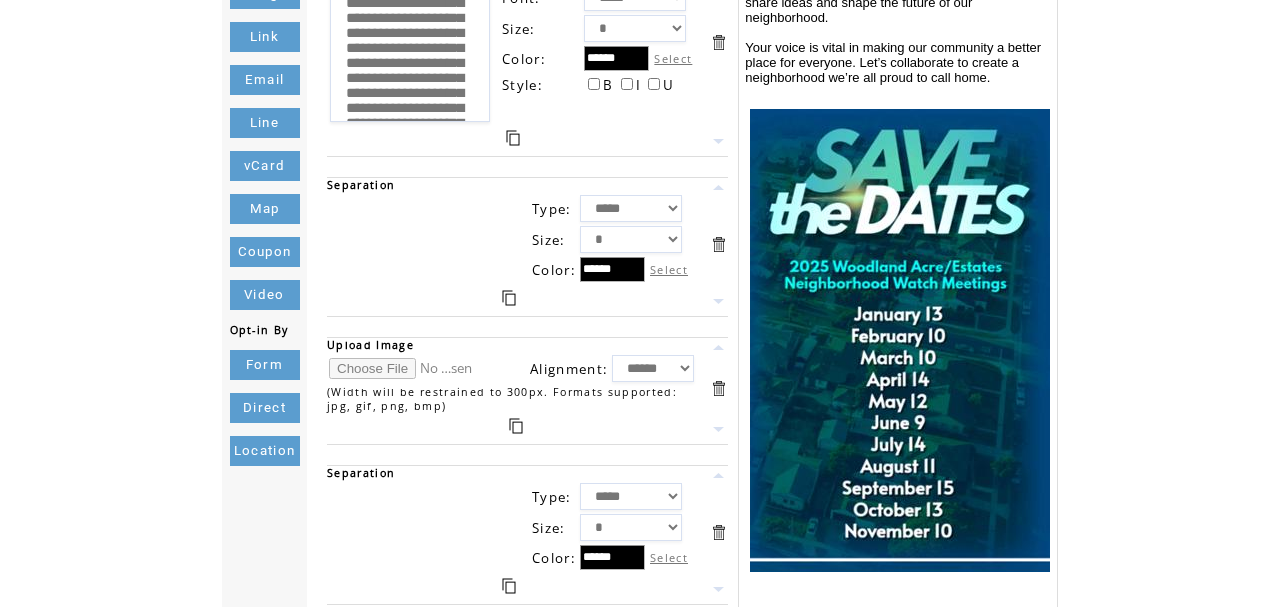 click at bounding box center [404, 368] 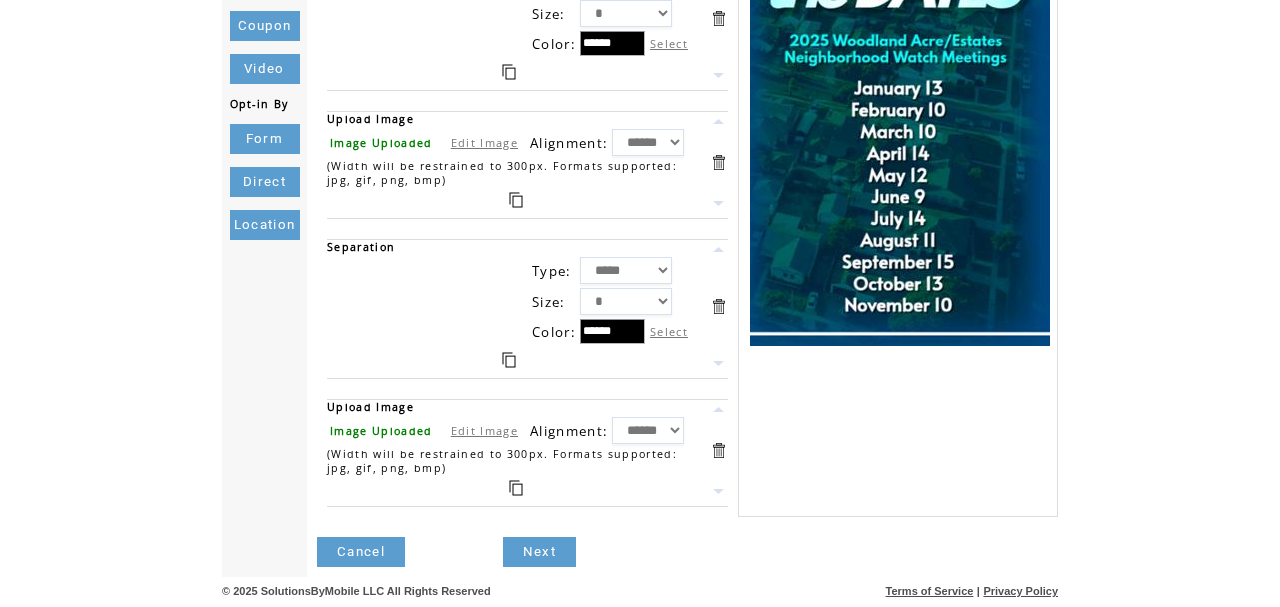 scroll, scrollTop: 431, scrollLeft: 0, axis: vertical 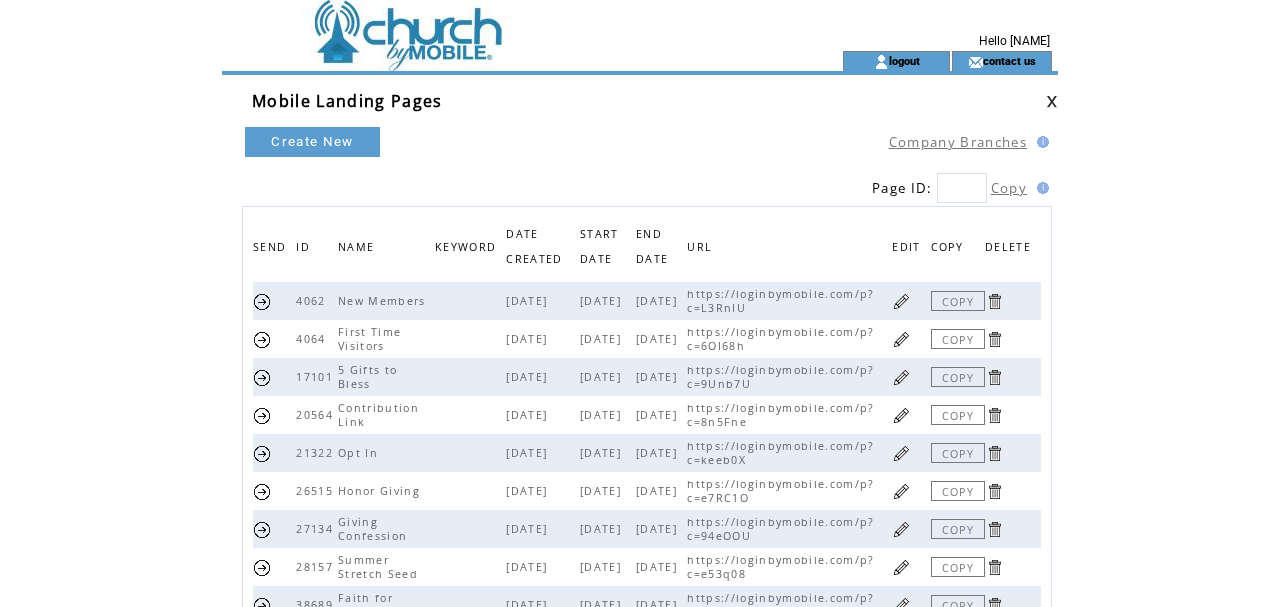 click at bounding box center (496, 25) 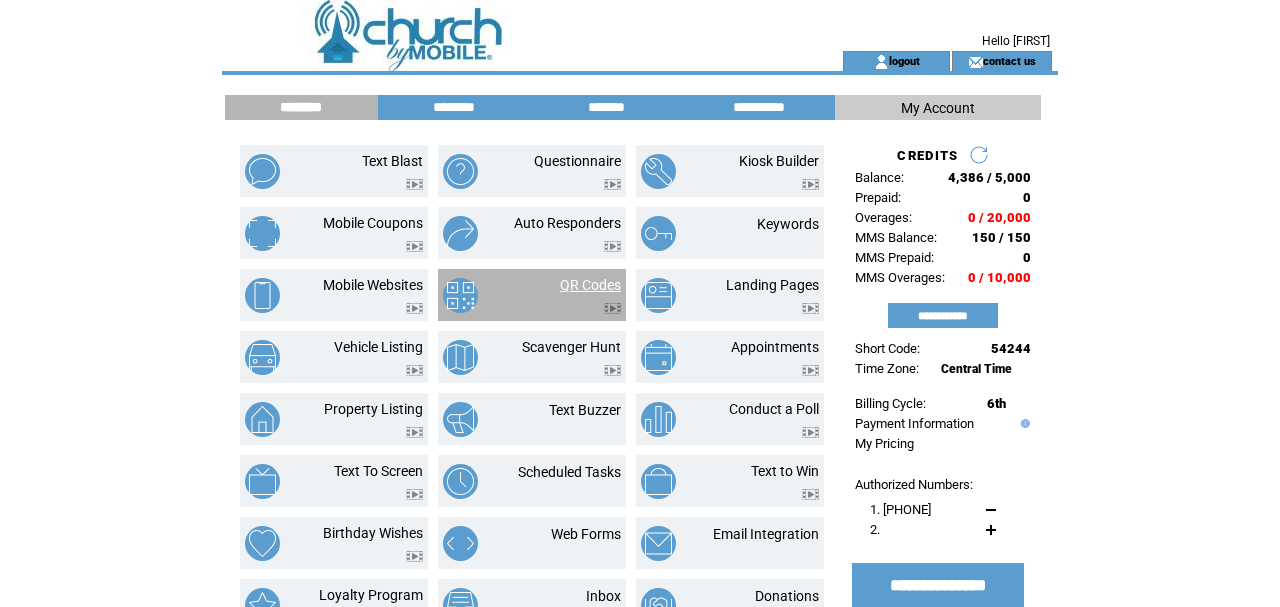 click on "QR Codes" at bounding box center (590, 285) 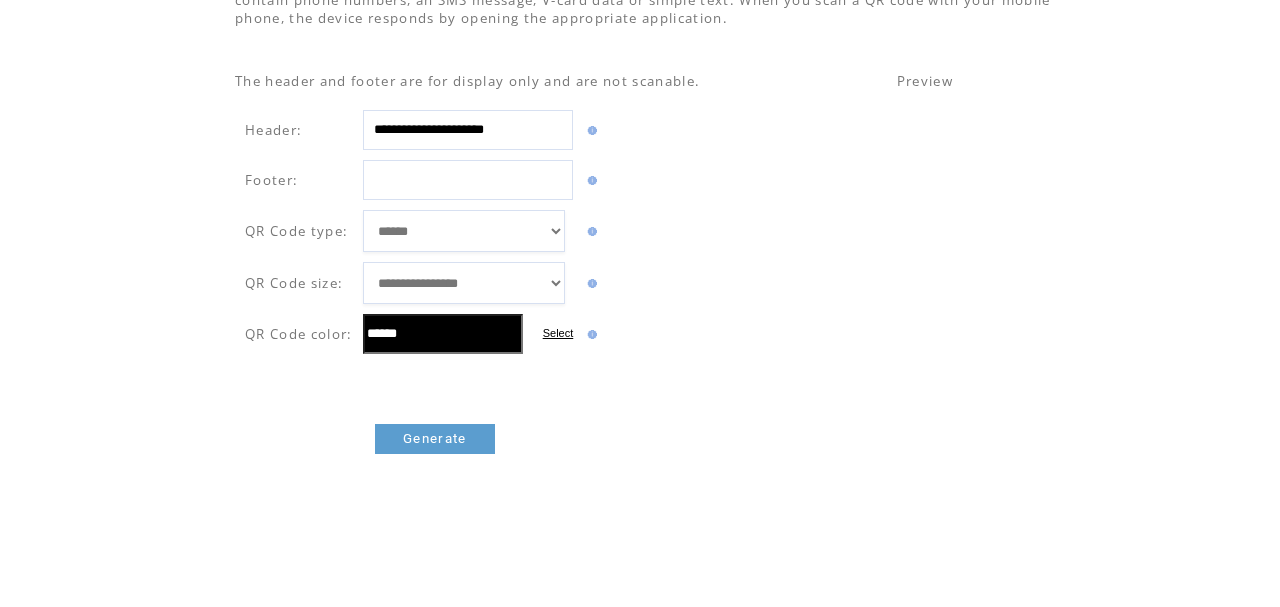 scroll, scrollTop: 182, scrollLeft: 0, axis: vertical 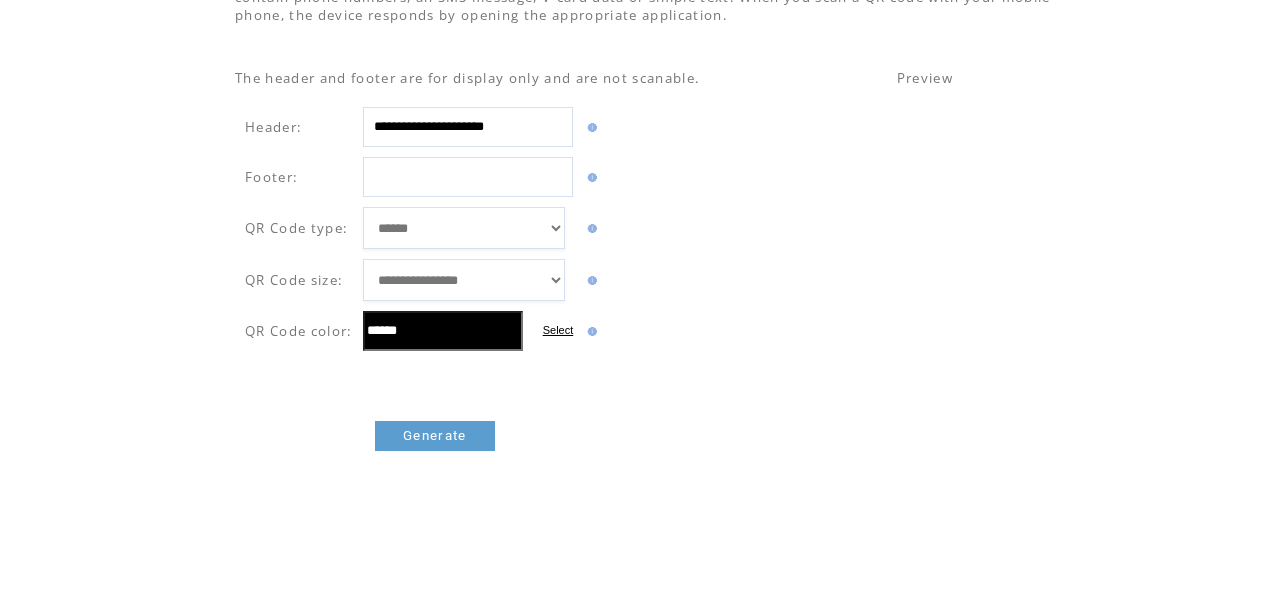 drag, startPoint x: 374, startPoint y: 130, endPoint x: 584, endPoint y: 130, distance: 210 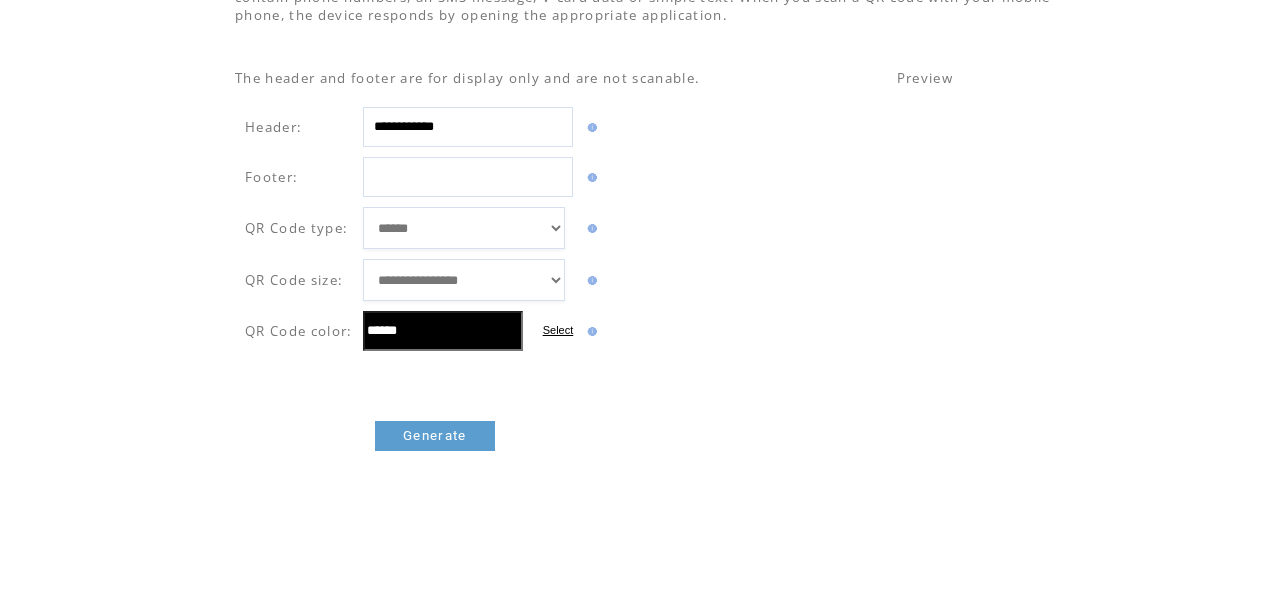 type on "**********" 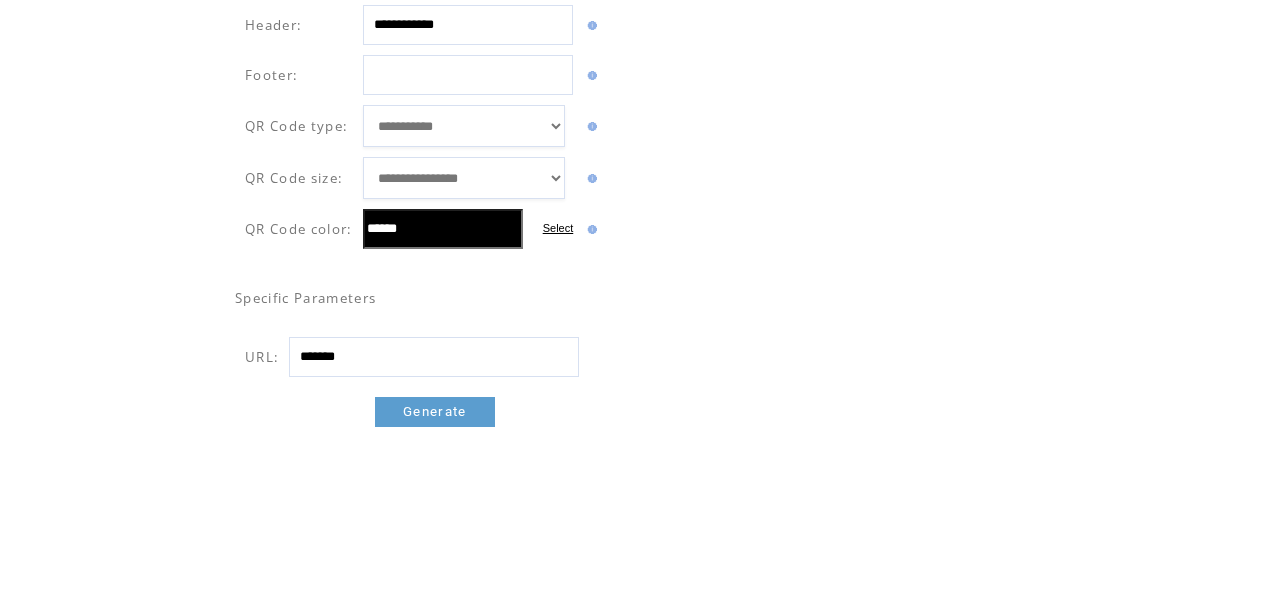 scroll, scrollTop: 315, scrollLeft: 0, axis: vertical 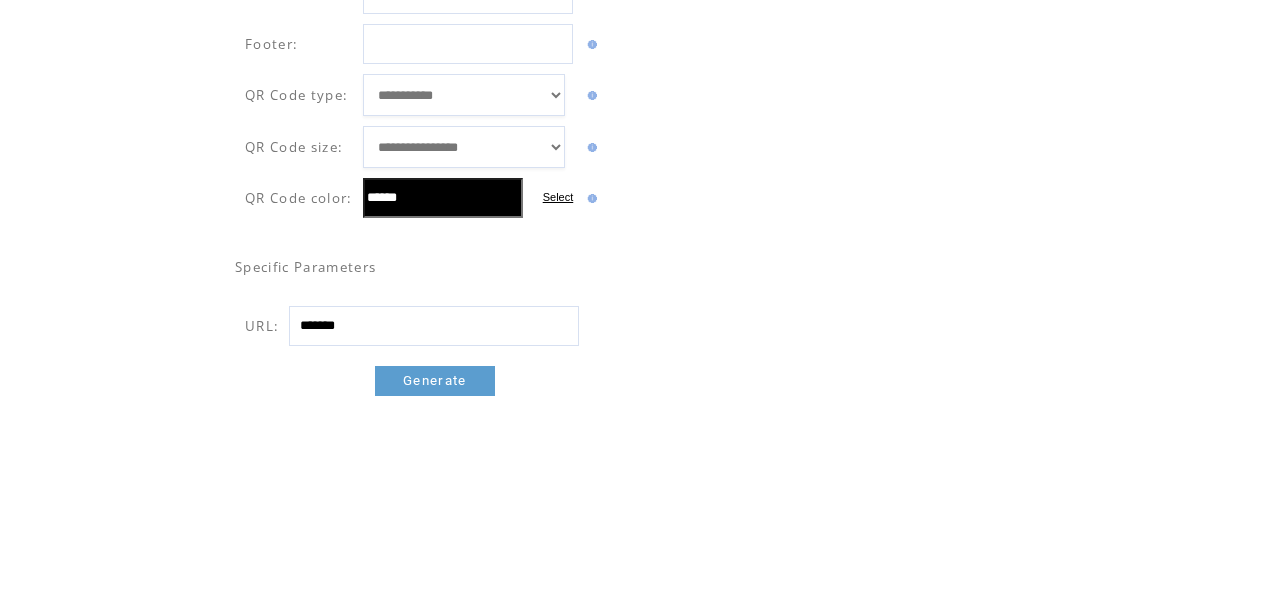 select on "*********" 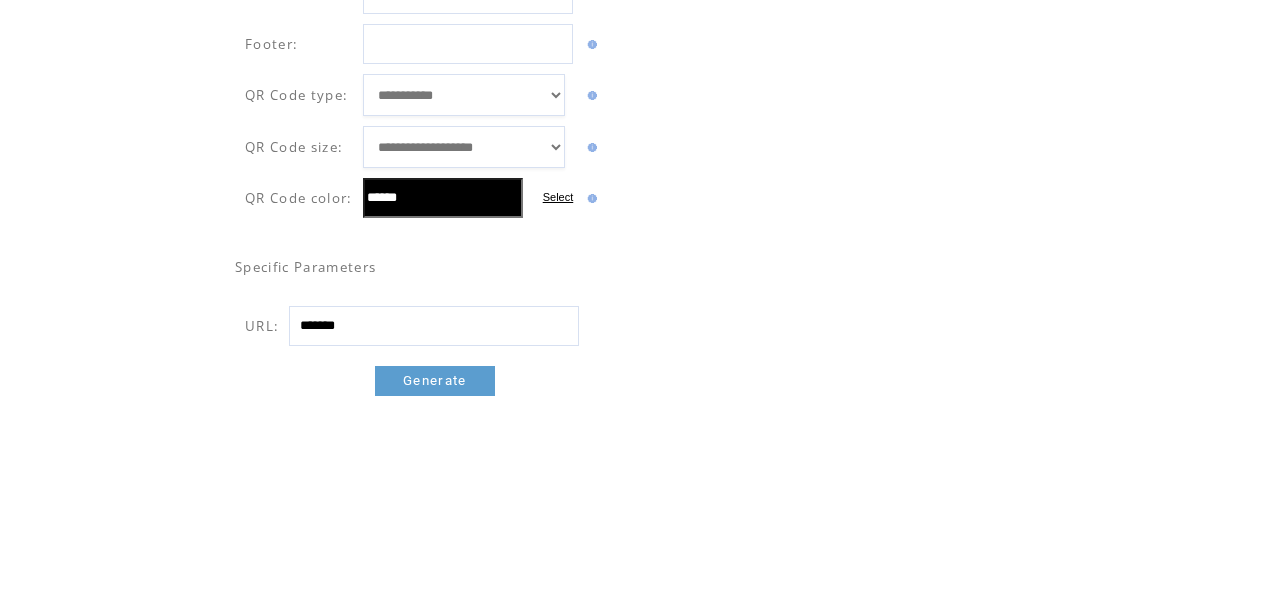 click on "Select" at bounding box center (558, 197) 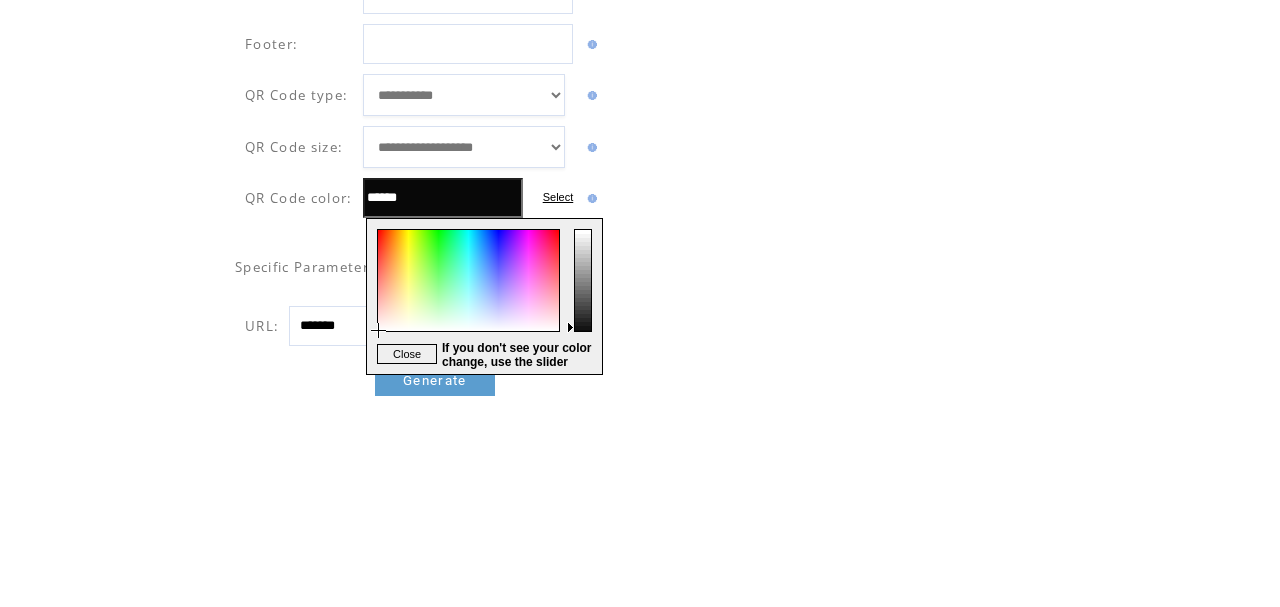 click at bounding box center (584, 296) 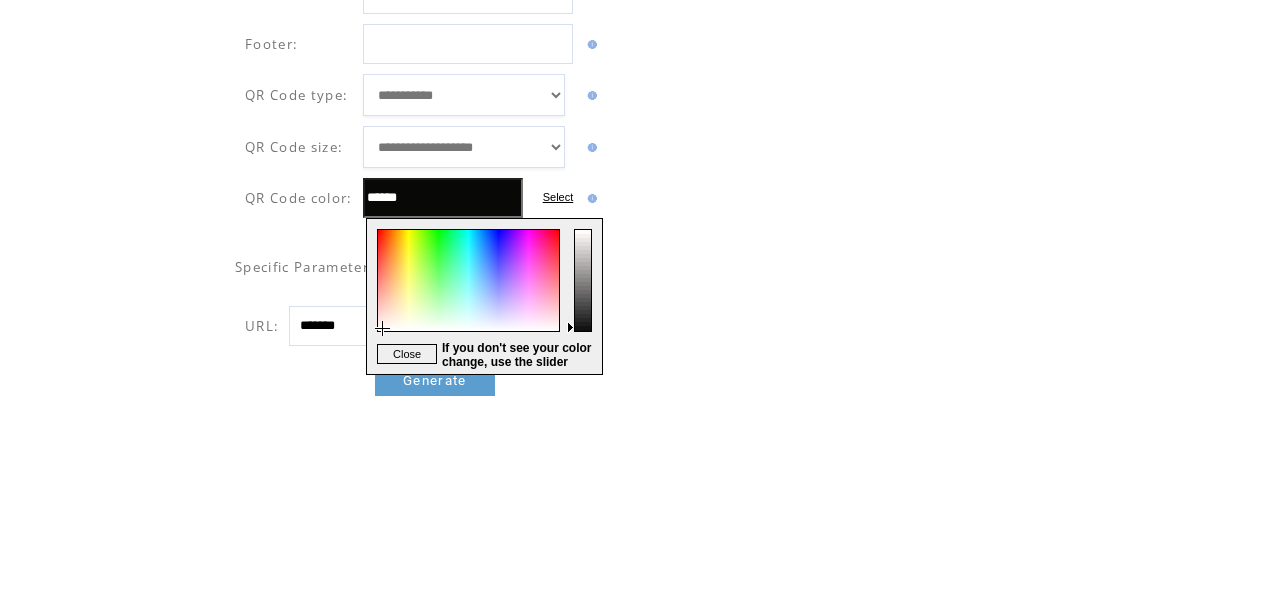 click at bounding box center [467, 296] 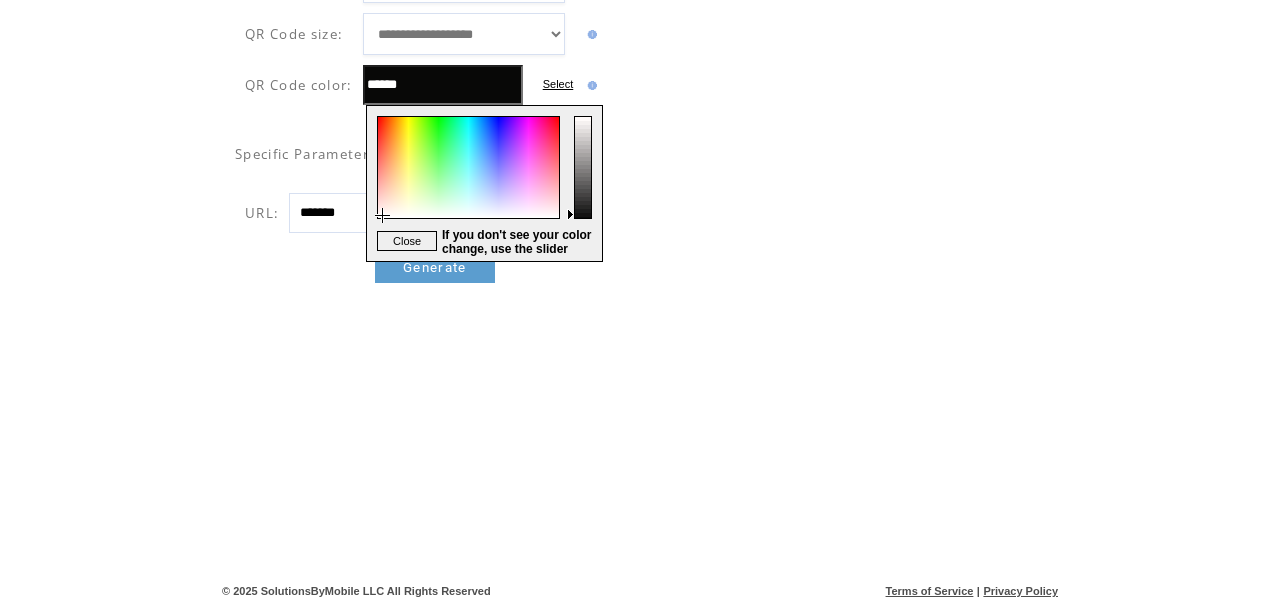 scroll, scrollTop: 428, scrollLeft: 0, axis: vertical 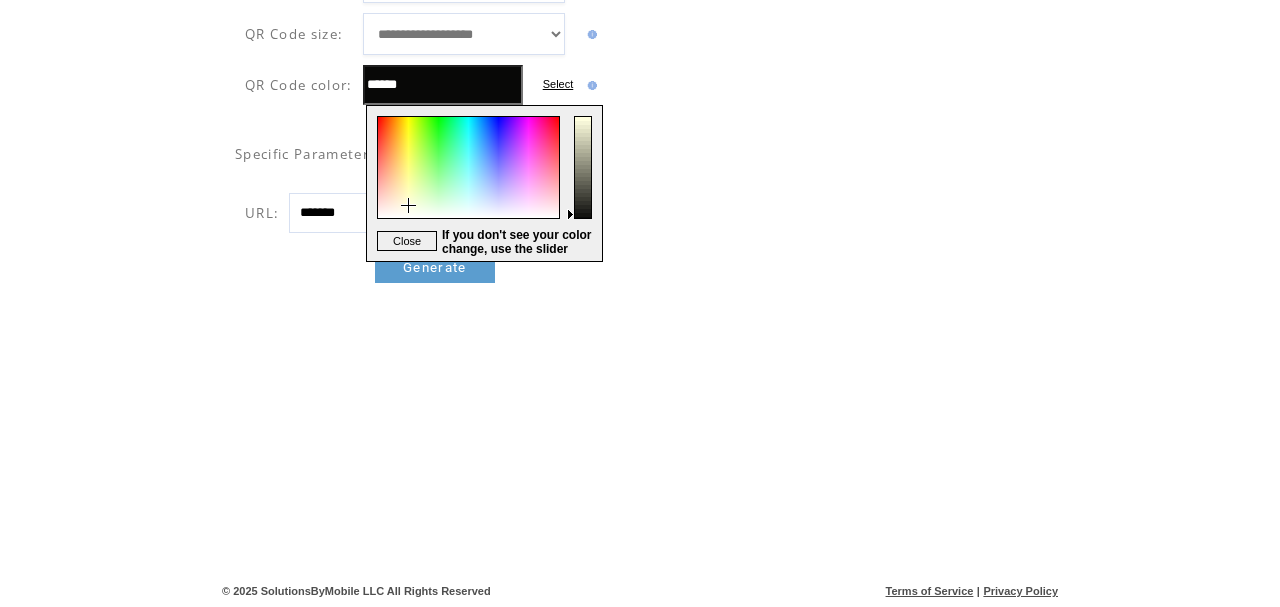 drag, startPoint x: 352, startPoint y: 218, endPoint x: 245, endPoint y: 215, distance: 107.042046 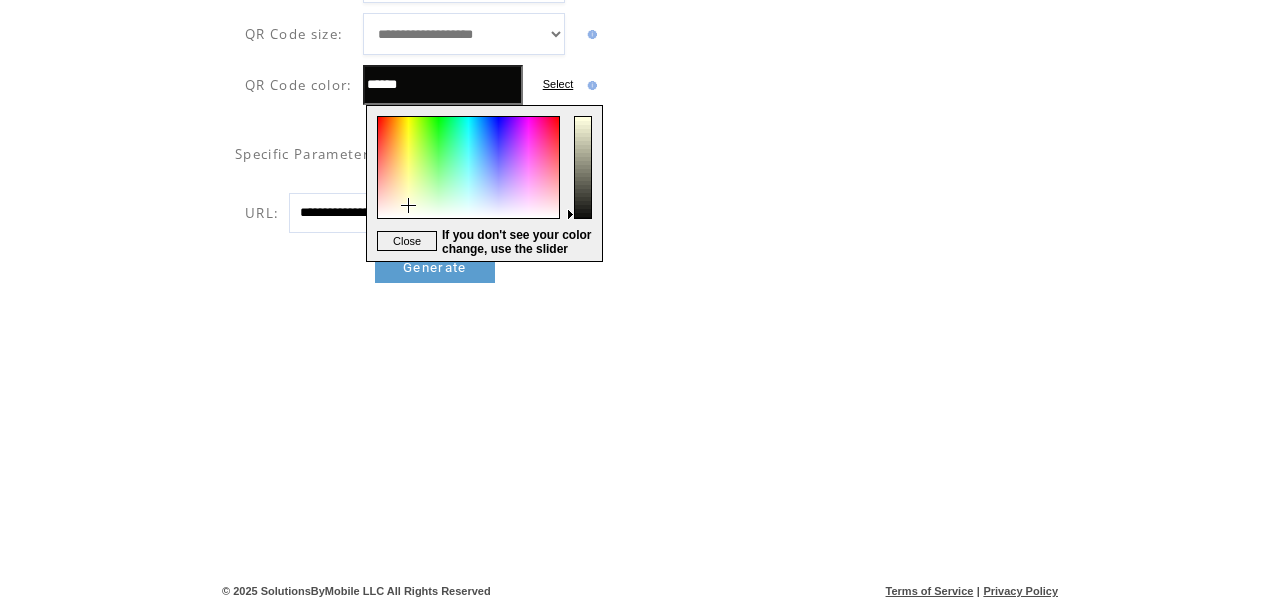 type on "**********" 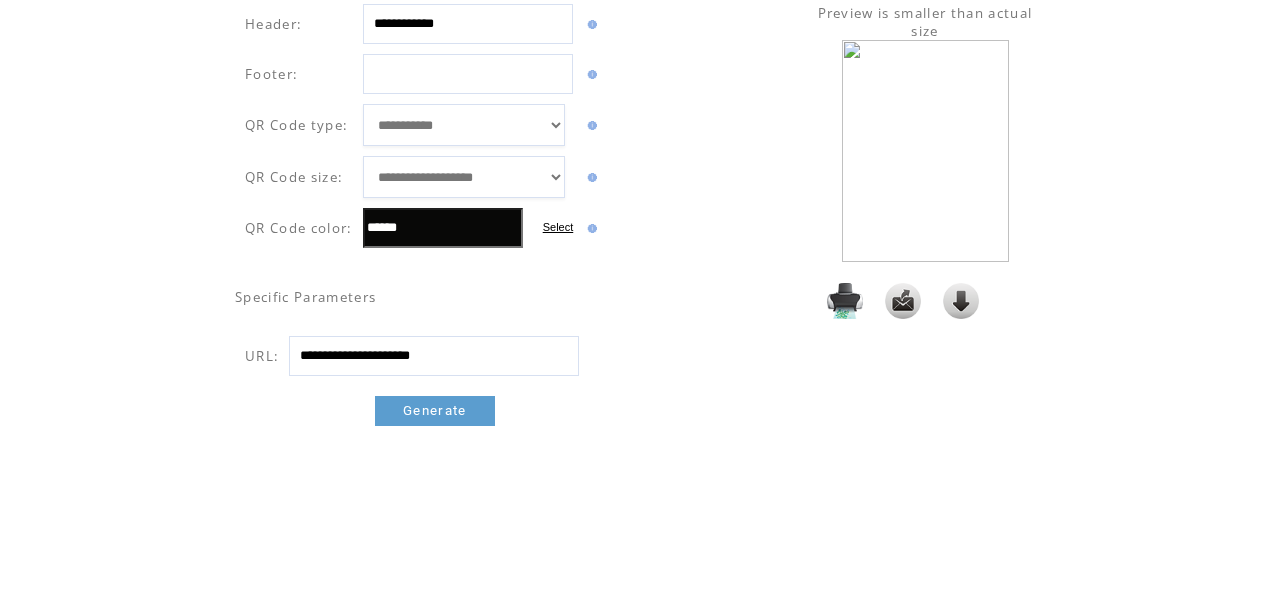 scroll, scrollTop: 307, scrollLeft: 0, axis: vertical 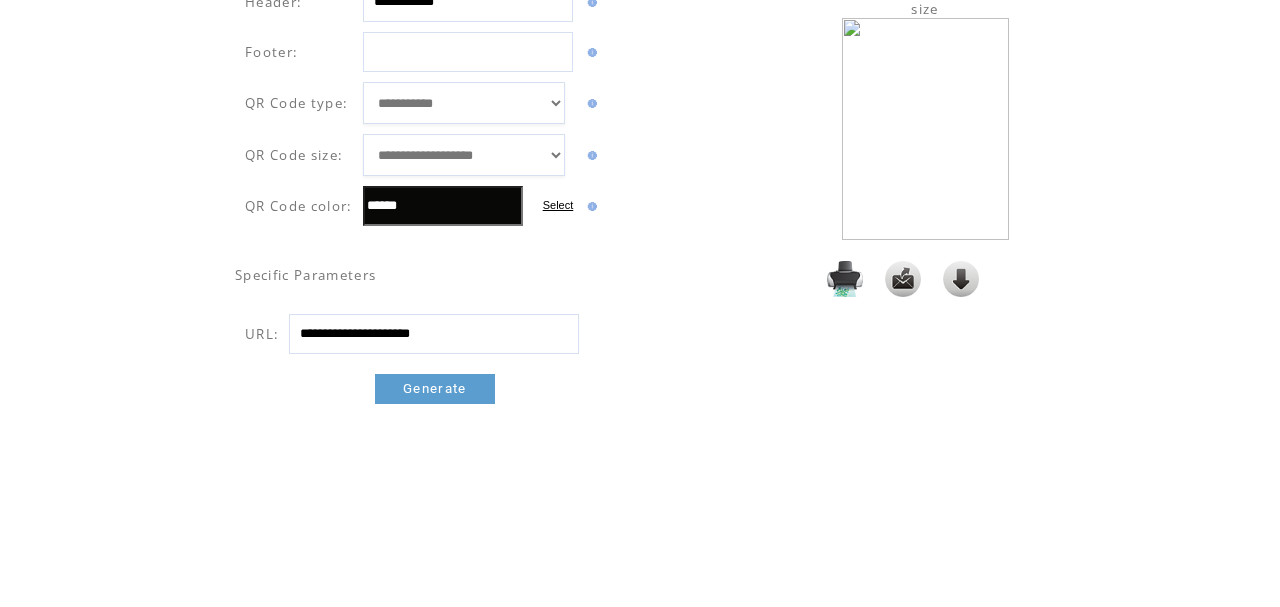 click at bounding box center [961, 279] 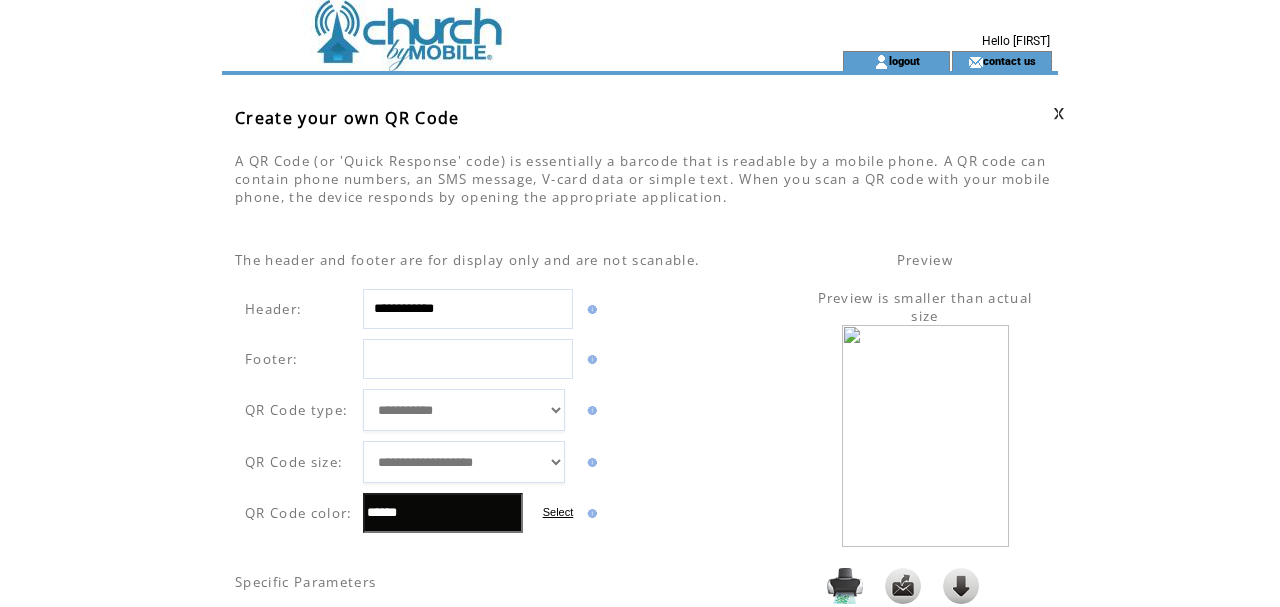 scroll, scrollTop: 0, scrollLeft: 0, axis: both 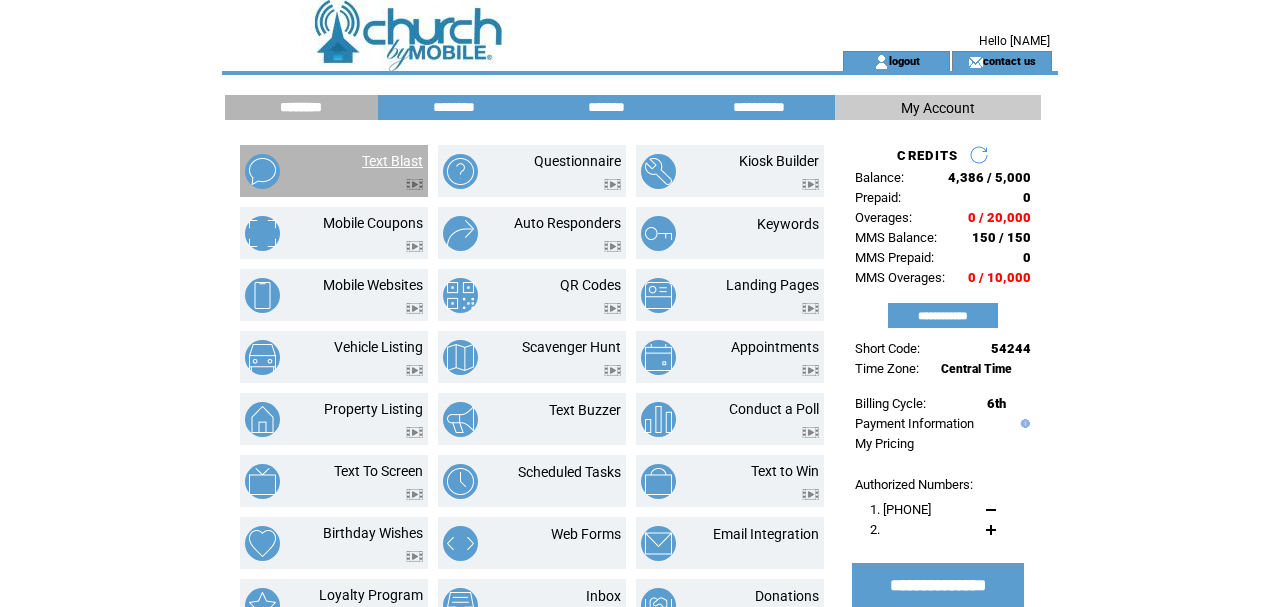 click on "Text Blast" at bounding box center [392, 161] 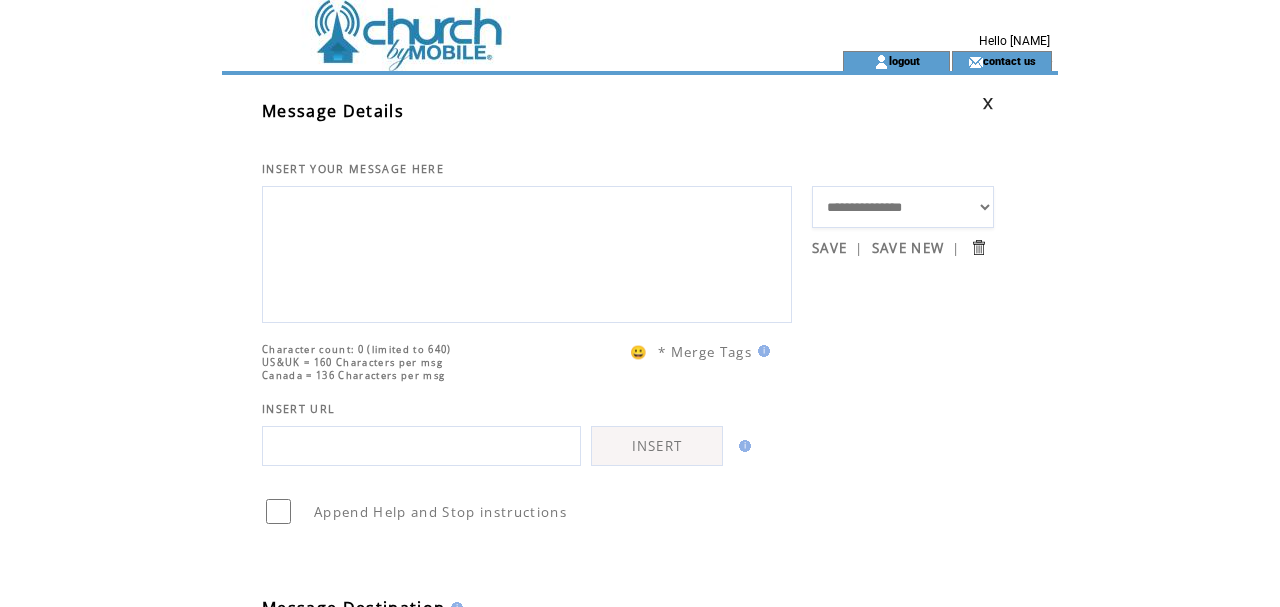 scroll, scrollTop: 0, scrollLeft: 0, axis: both 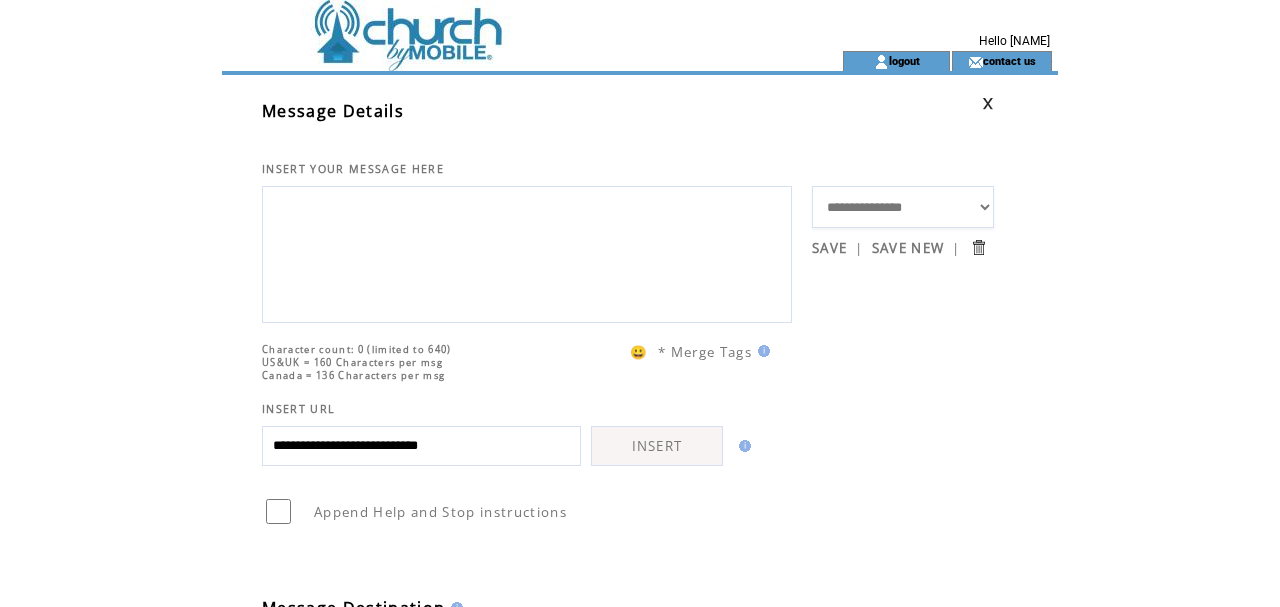 type on "**********" 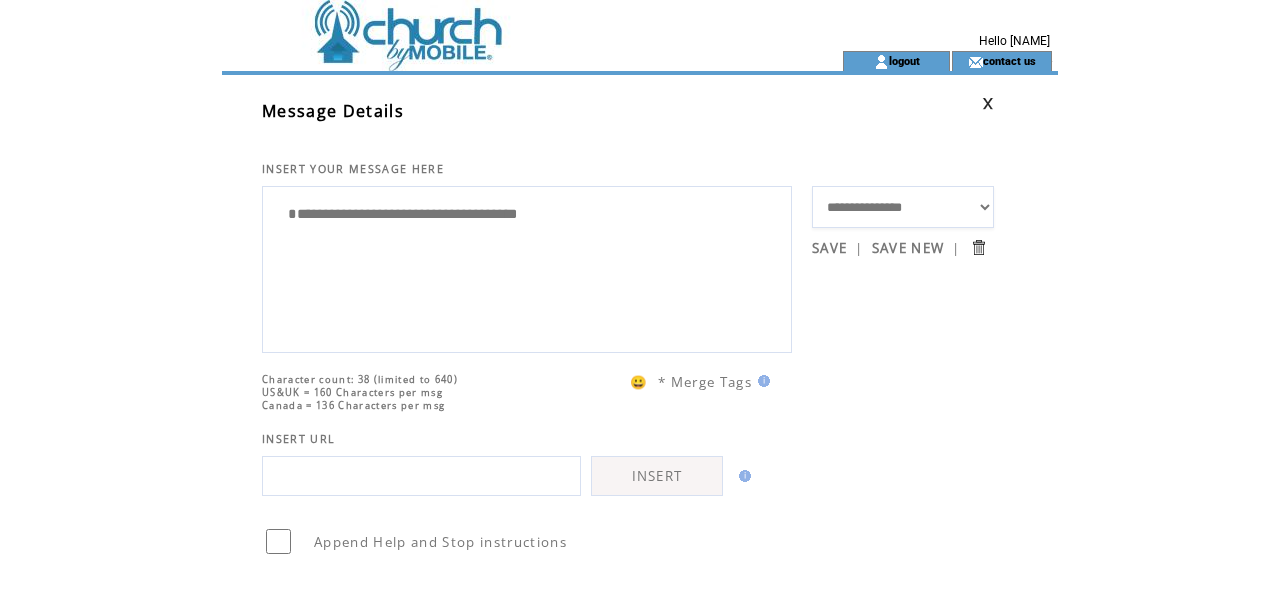 scroll, scrollTop: 0, scrollLeft: 0, axis: both 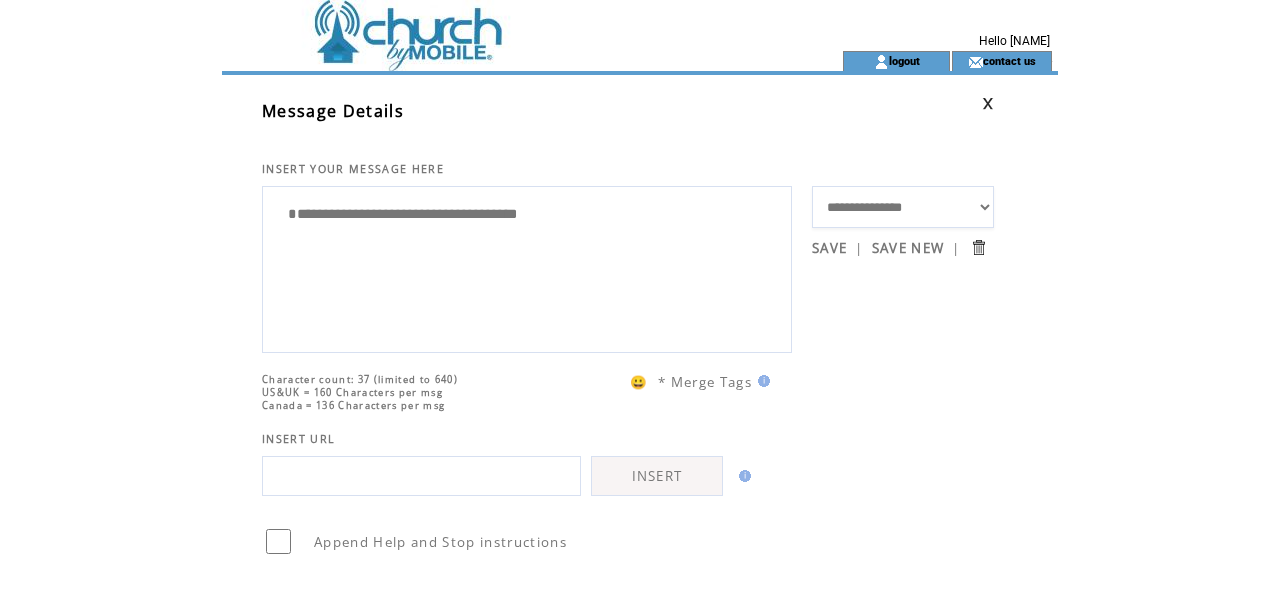 click on "**********" at bounding box center [527, 267] 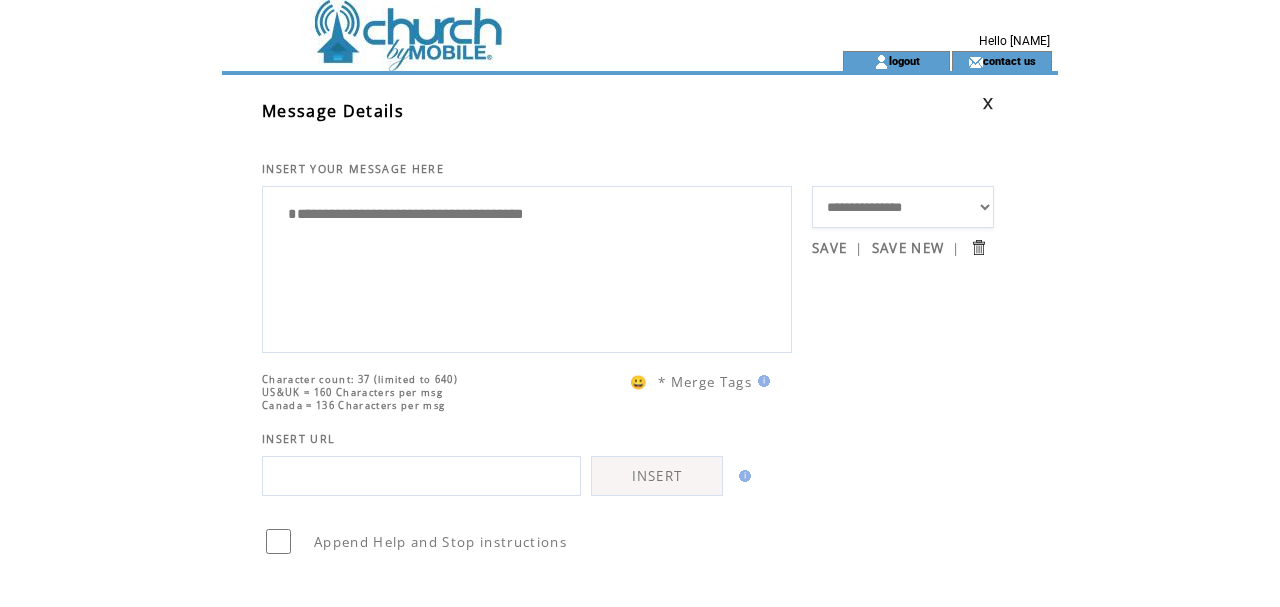 drag, startPoint x: 293, startPoint y: 221, endPoint x: 637, endPoint y: 219, distance: 344.00583 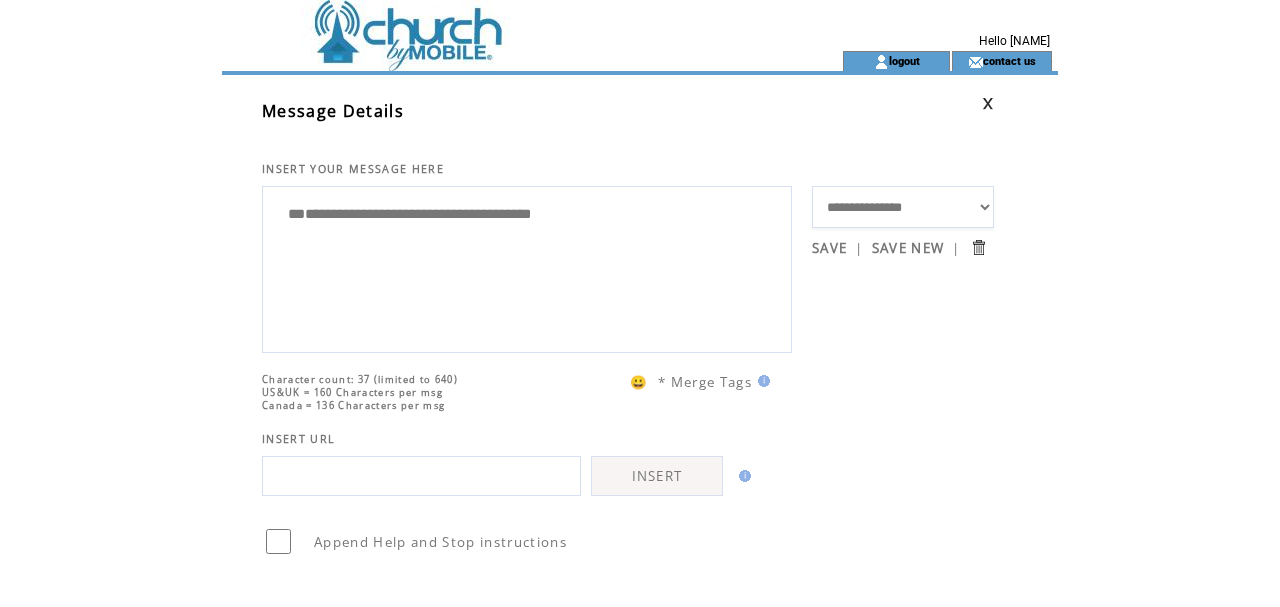 click on "**********" at bounding box center [527, 267] 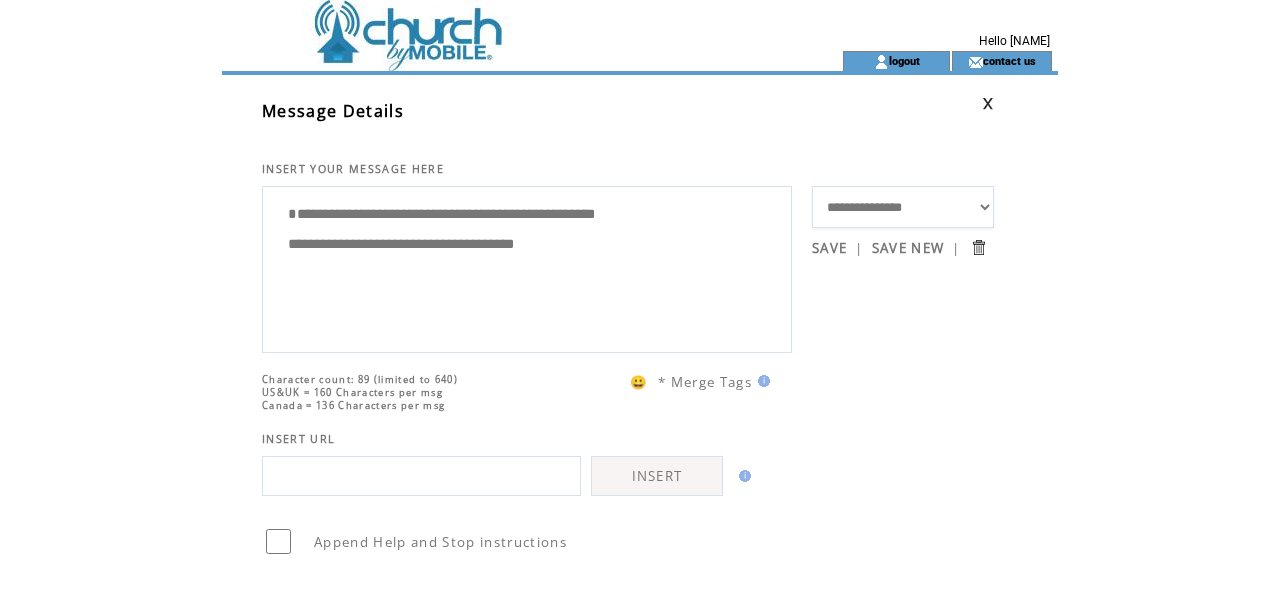 click on "**********" at bounding box center (527, 267) 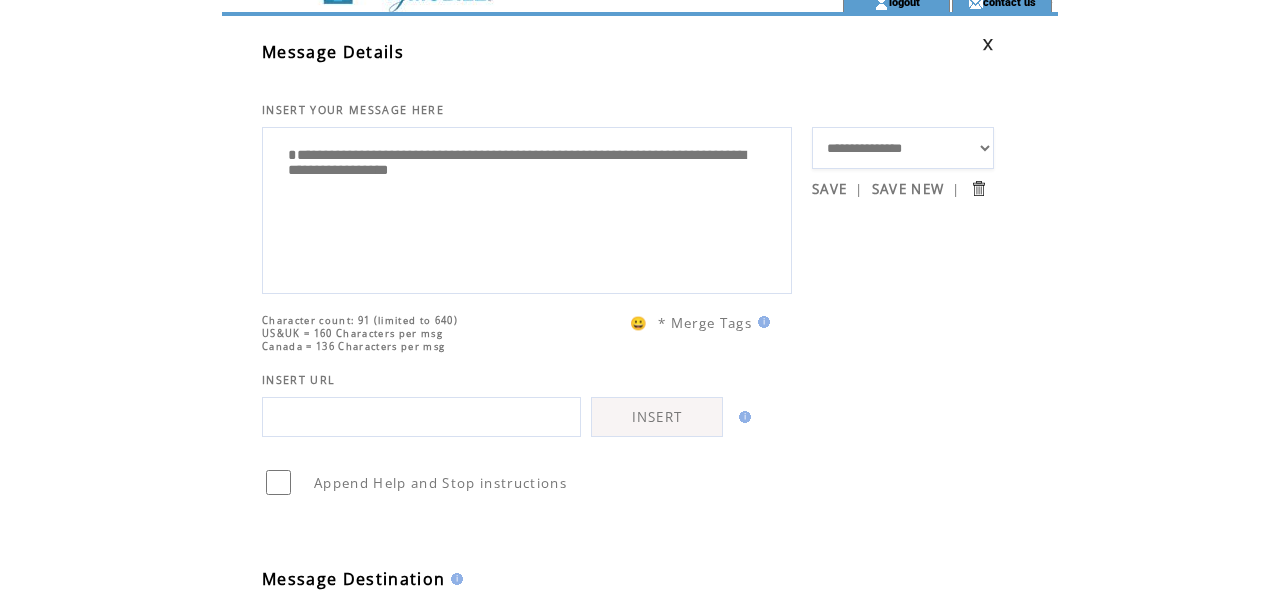 scroll, scrollTop: 67, scrollLeft: 0, axis: vertical 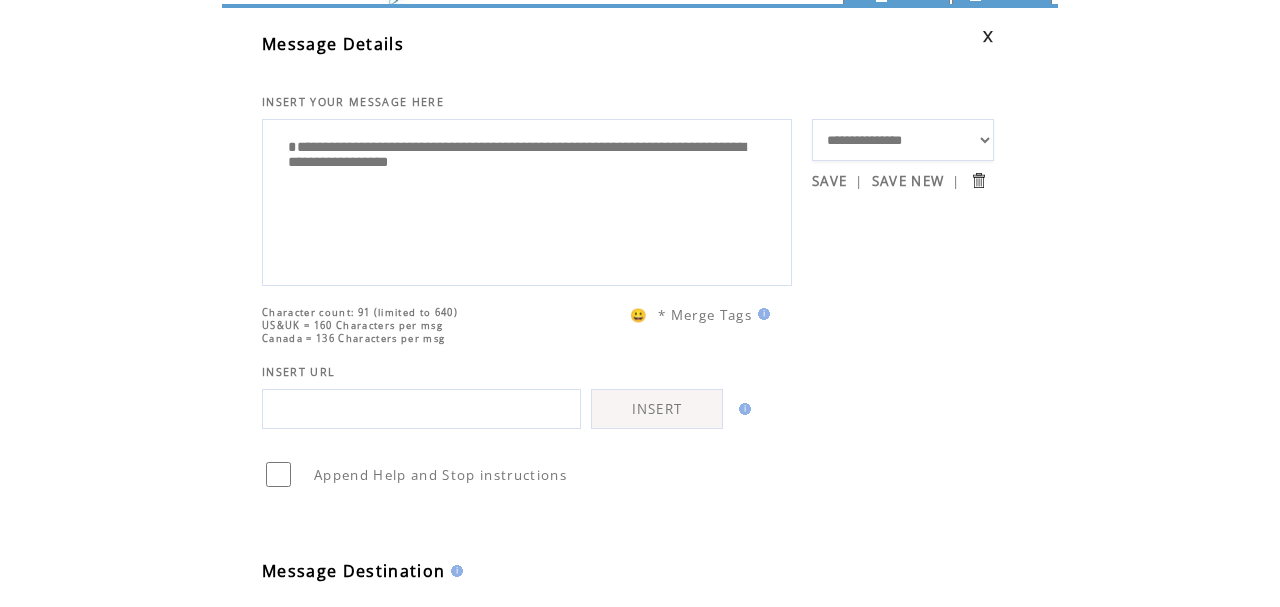 click on "**********" at bounding box center [527, 200] 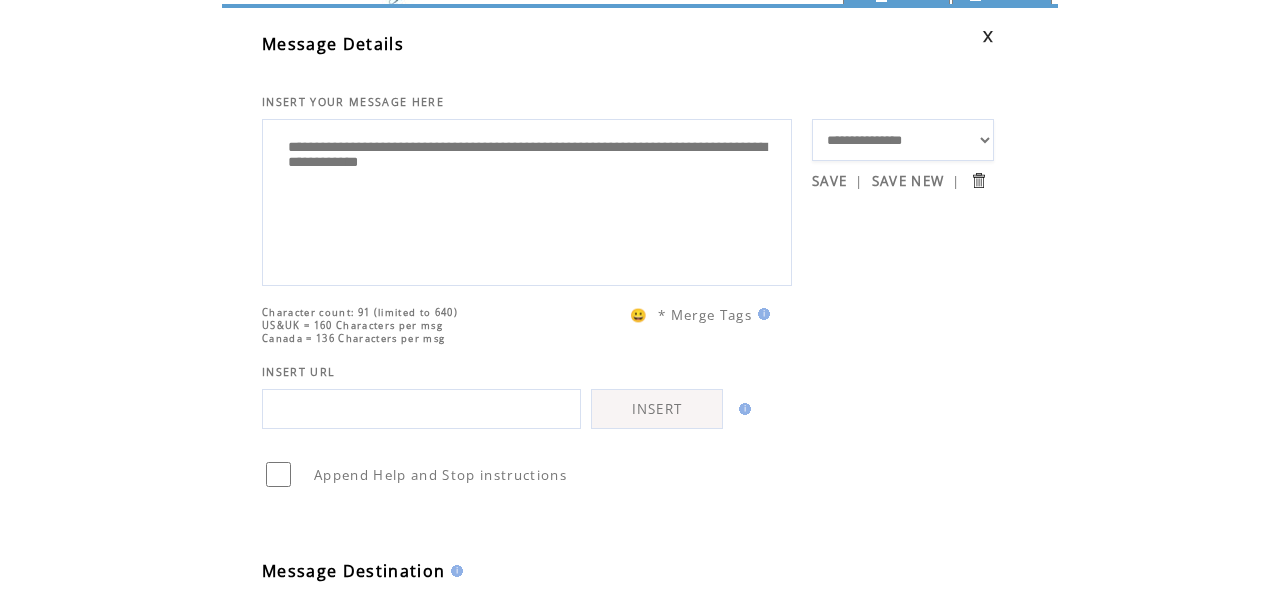 click on "**********" at bounding box center [527, 200] 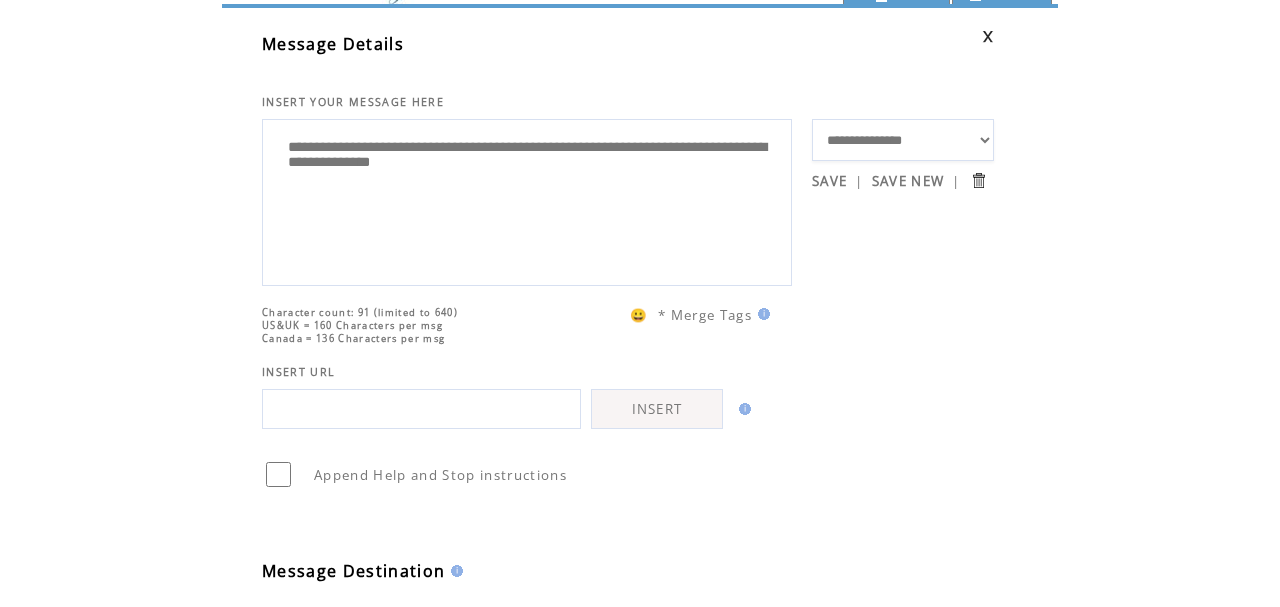 paste on "**********" 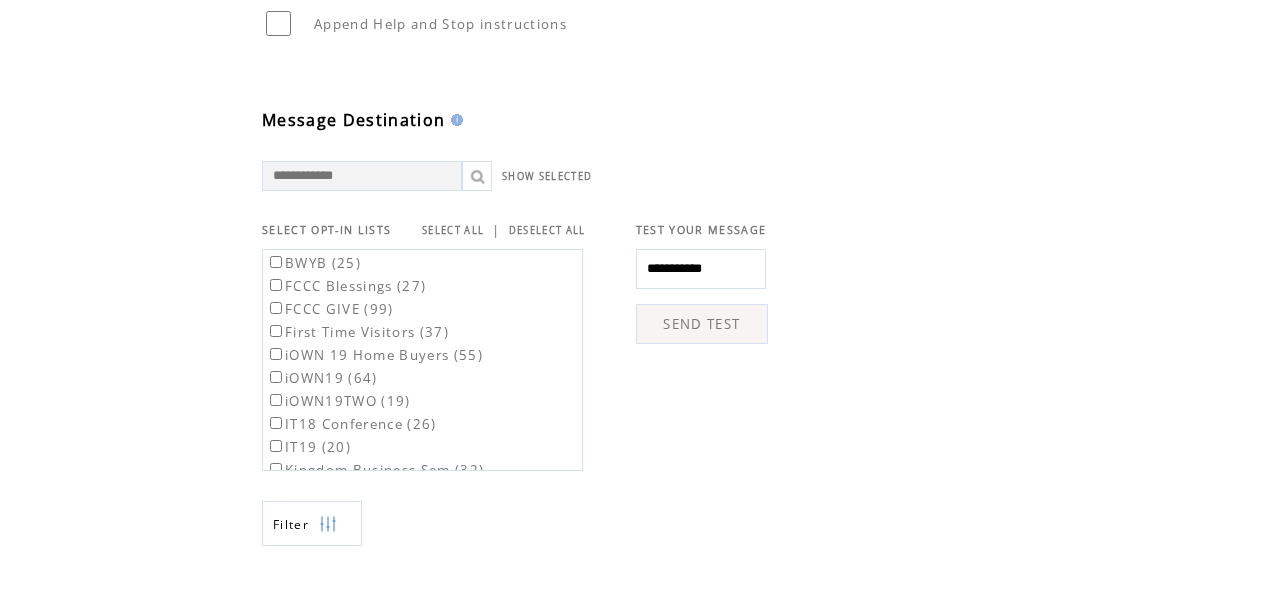 scroll, scrollTop: 528, scrollLeft: 0, axis: vertical 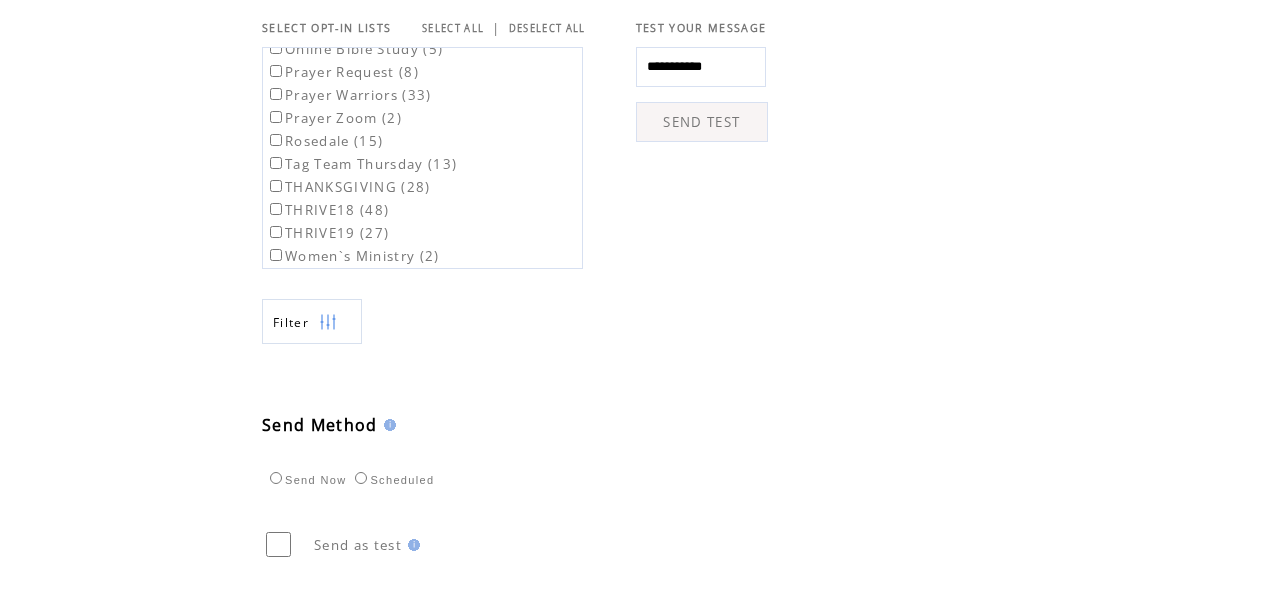 type on "**********" 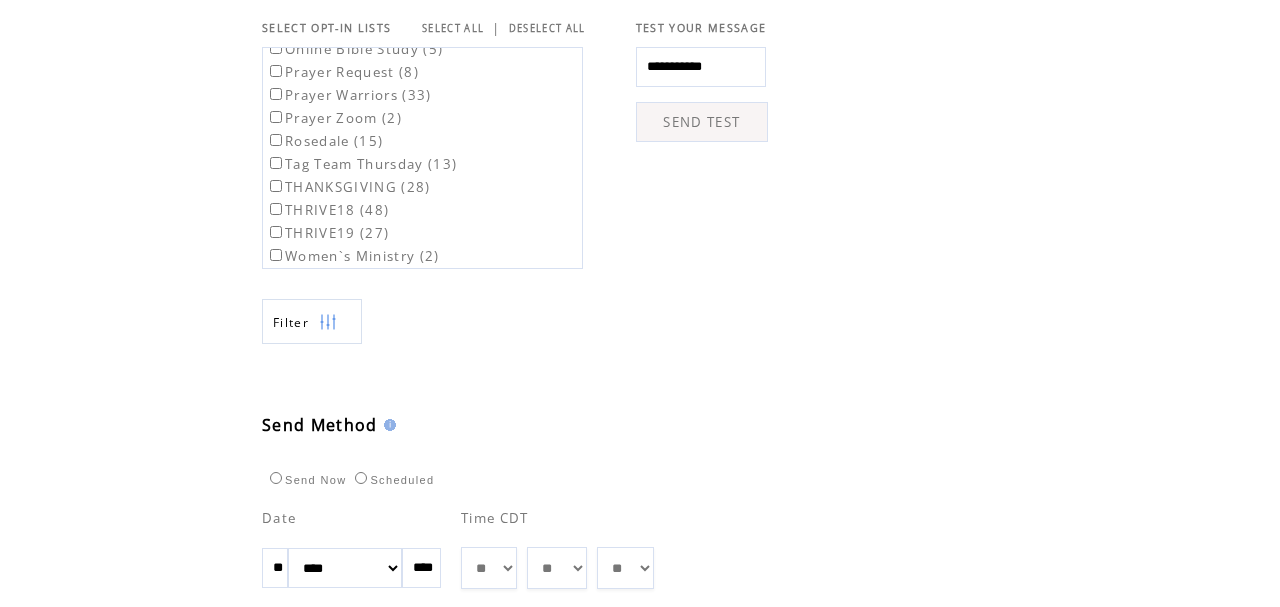 click on "Send Now" at bounding box center [305, 480] 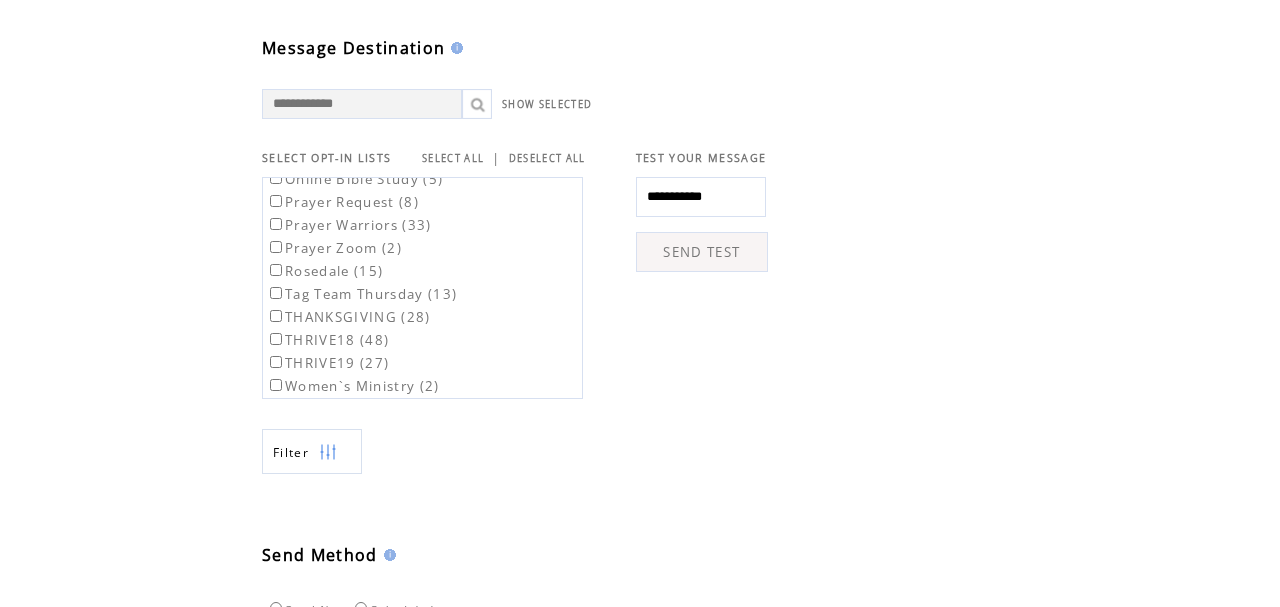scroll, scrollTop: 578, scrollLeft: 0, axis: vertical 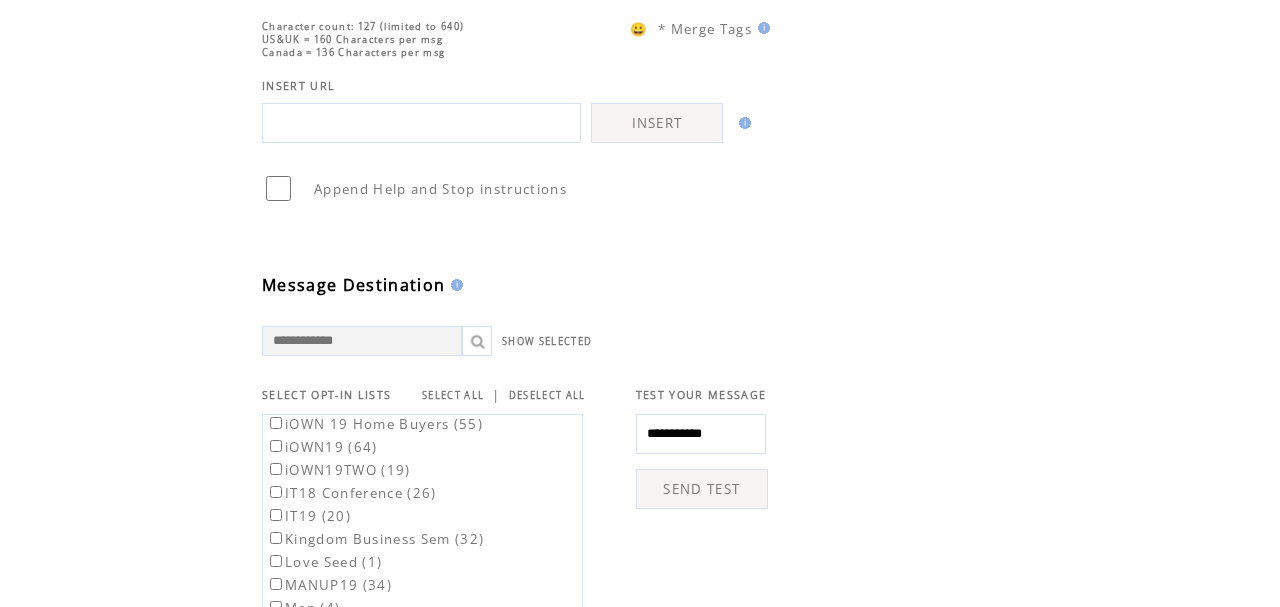 click at bounding box center (362, 341) 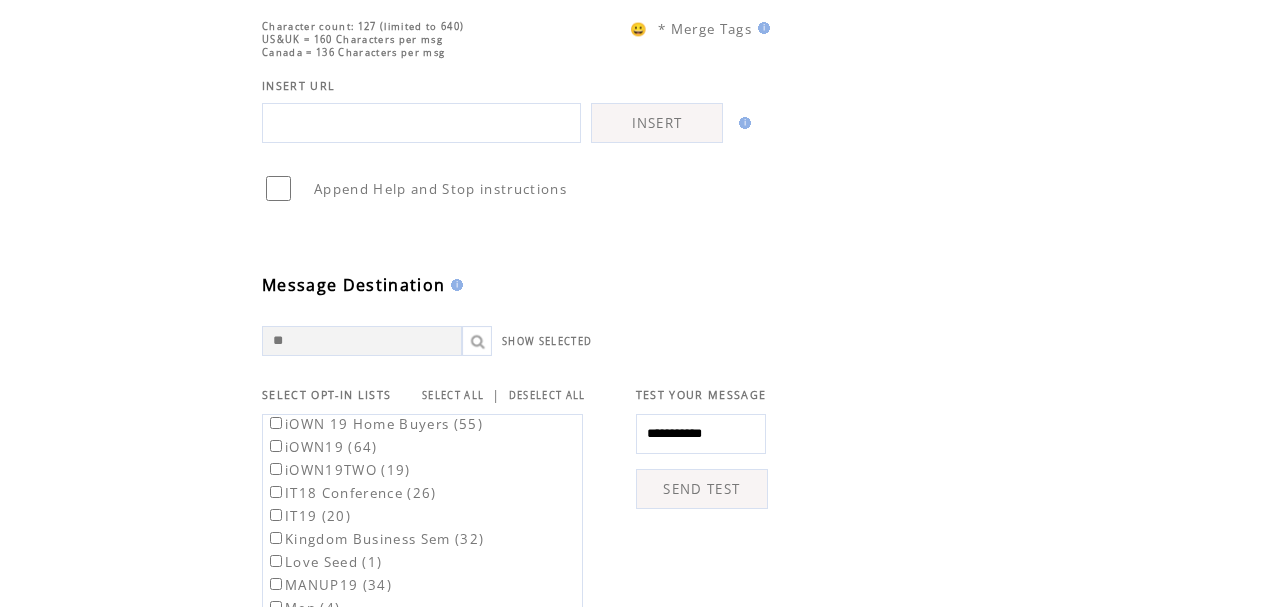 type on "*" 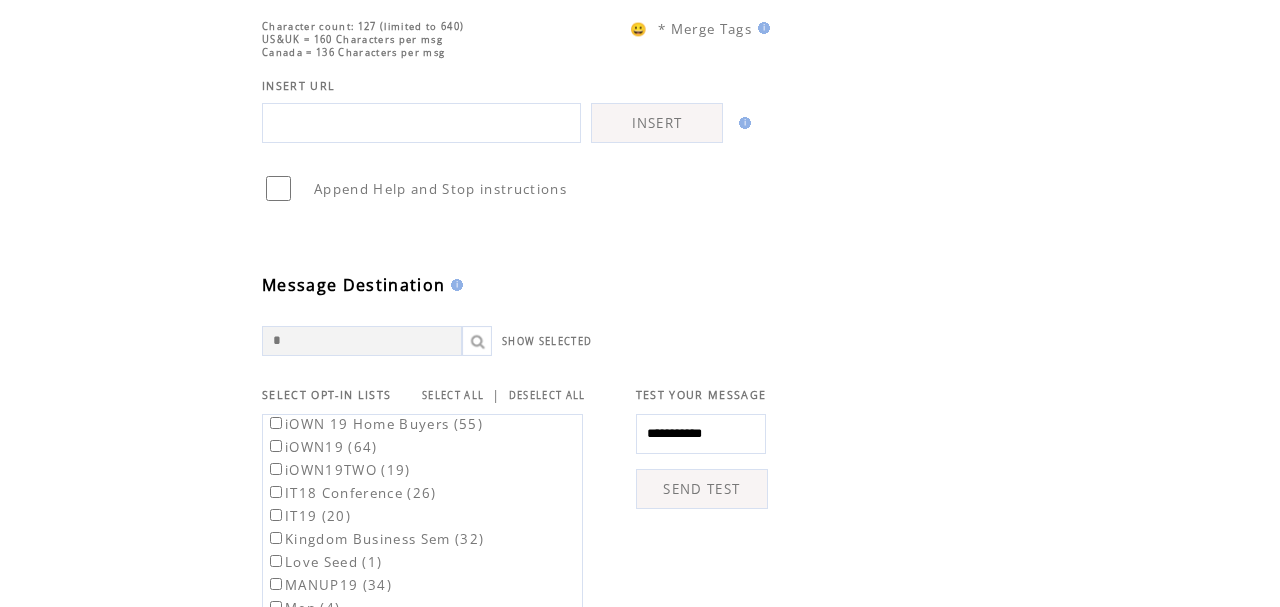 type 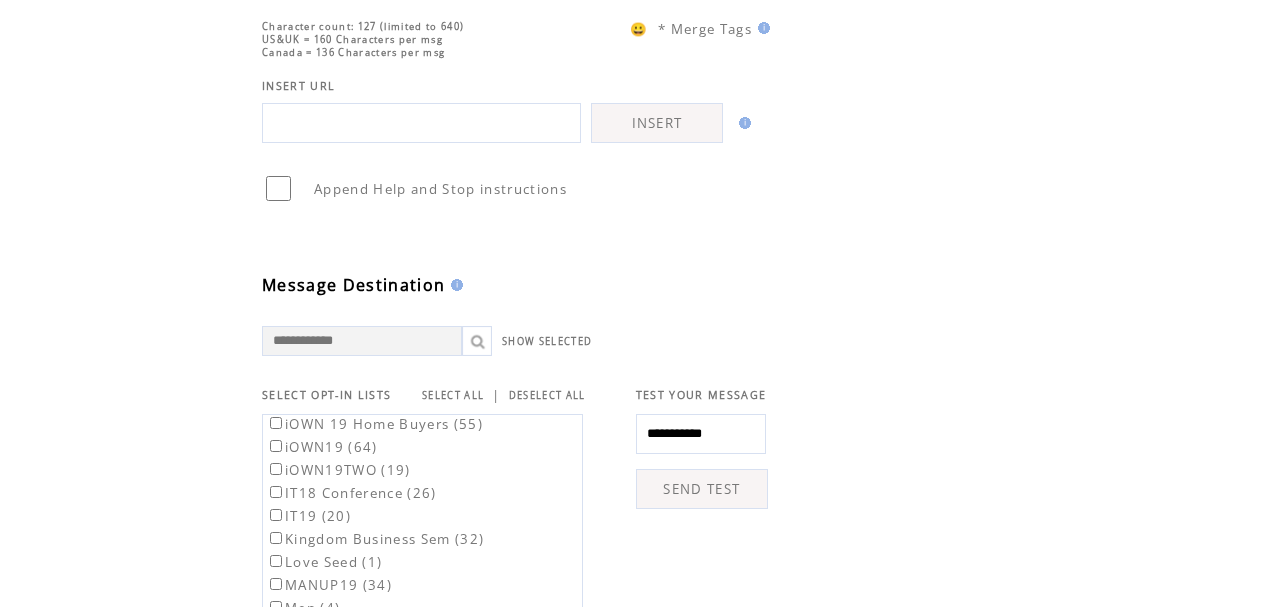 click on "SEND TEST" at bounding box center [702, 489] 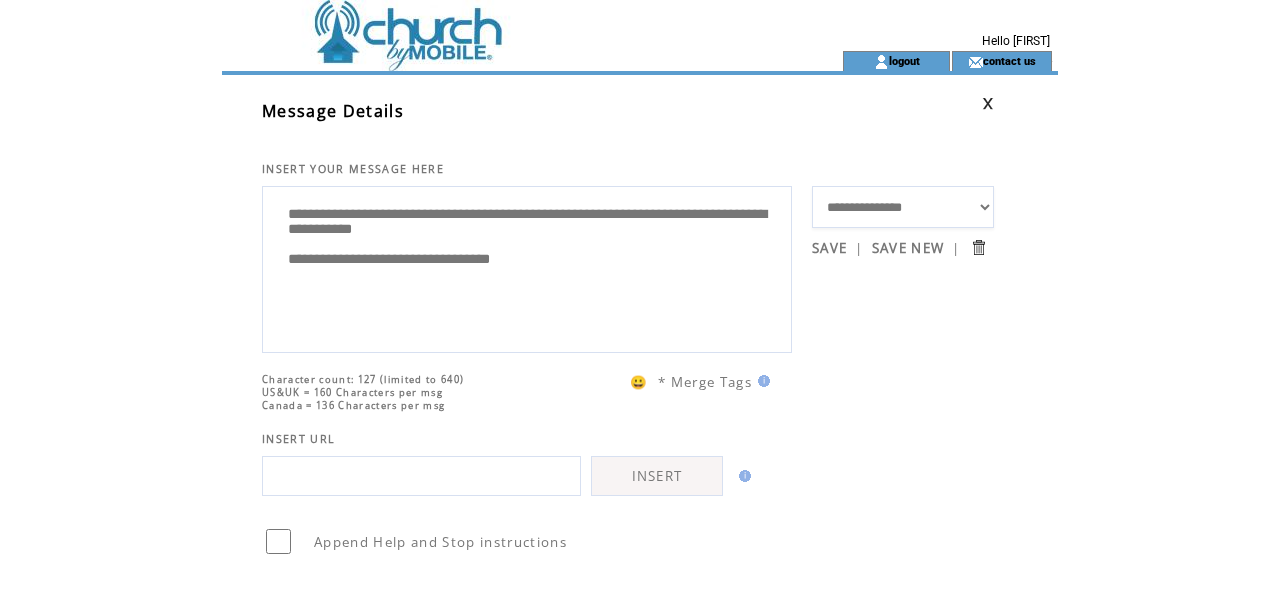 click on "**********" at bounding box center [527, 267] 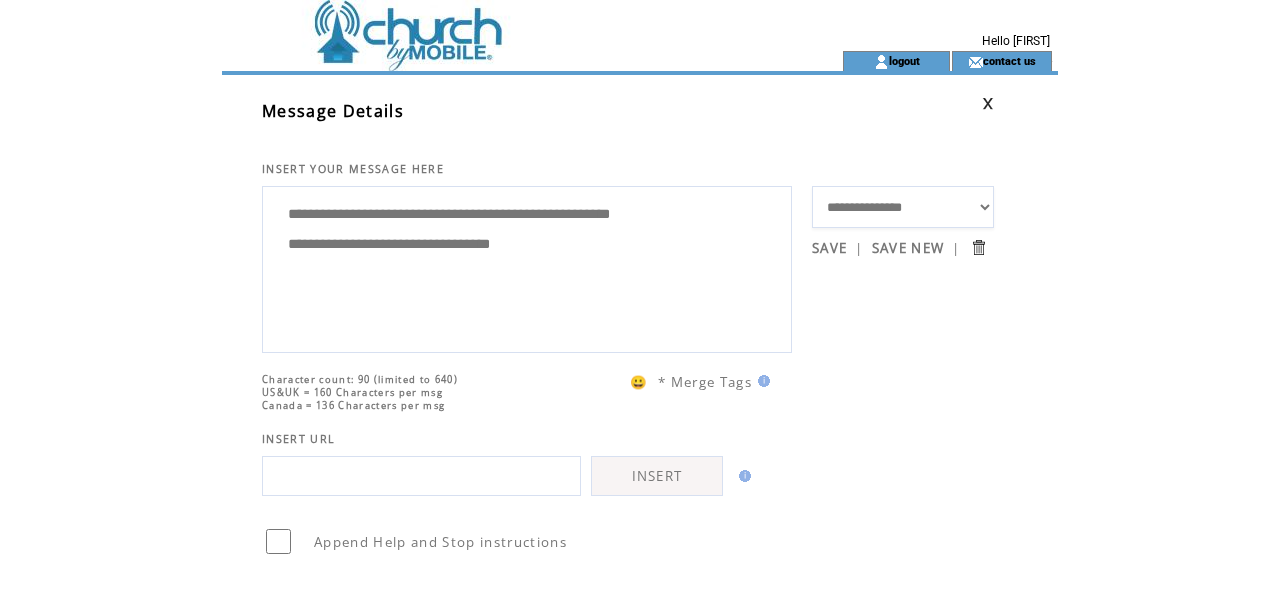 click on "**********" at bounding box center [527, 267] 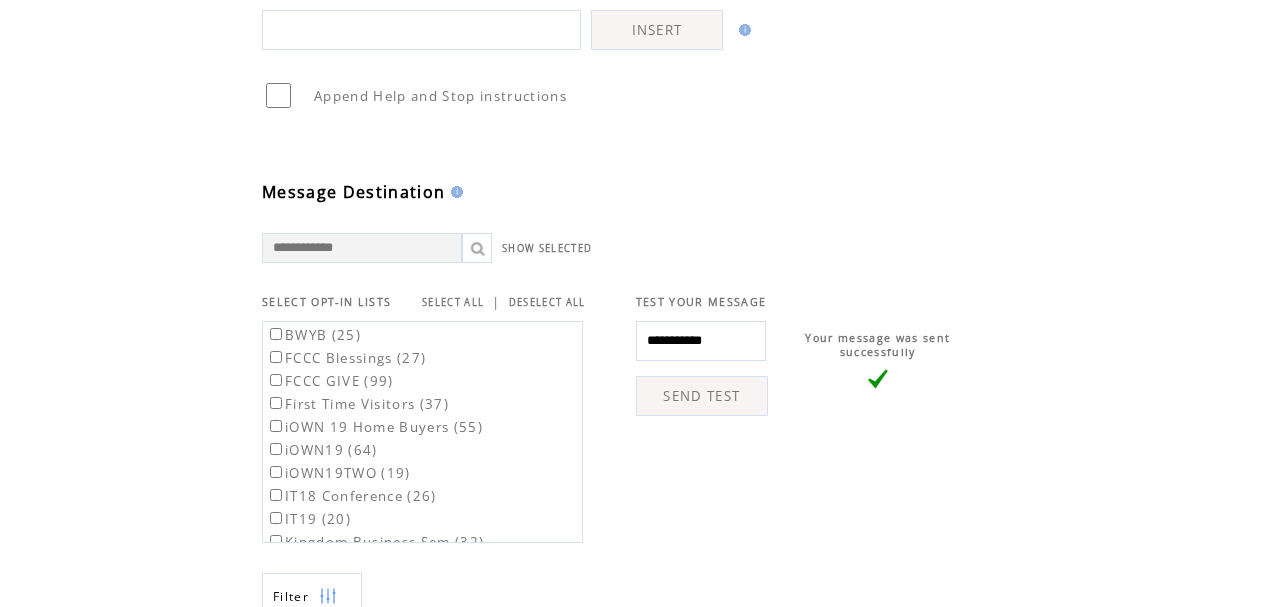scroll, scrollTop: 458, scrollLeft: 0, axis: vertical 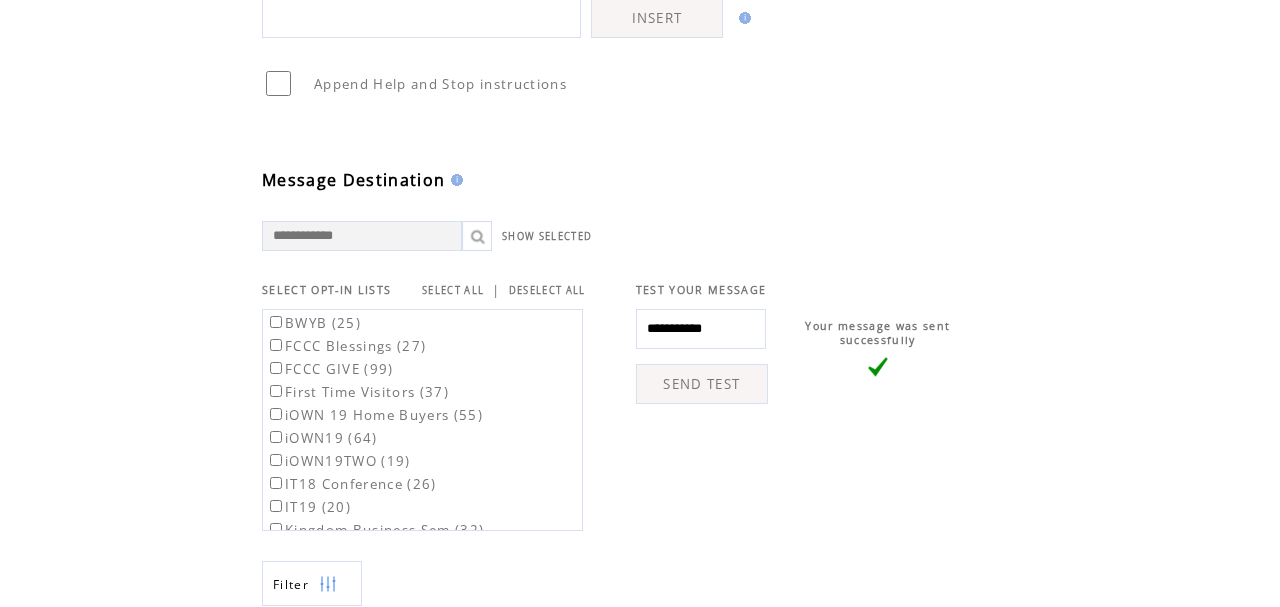 type on "**********" 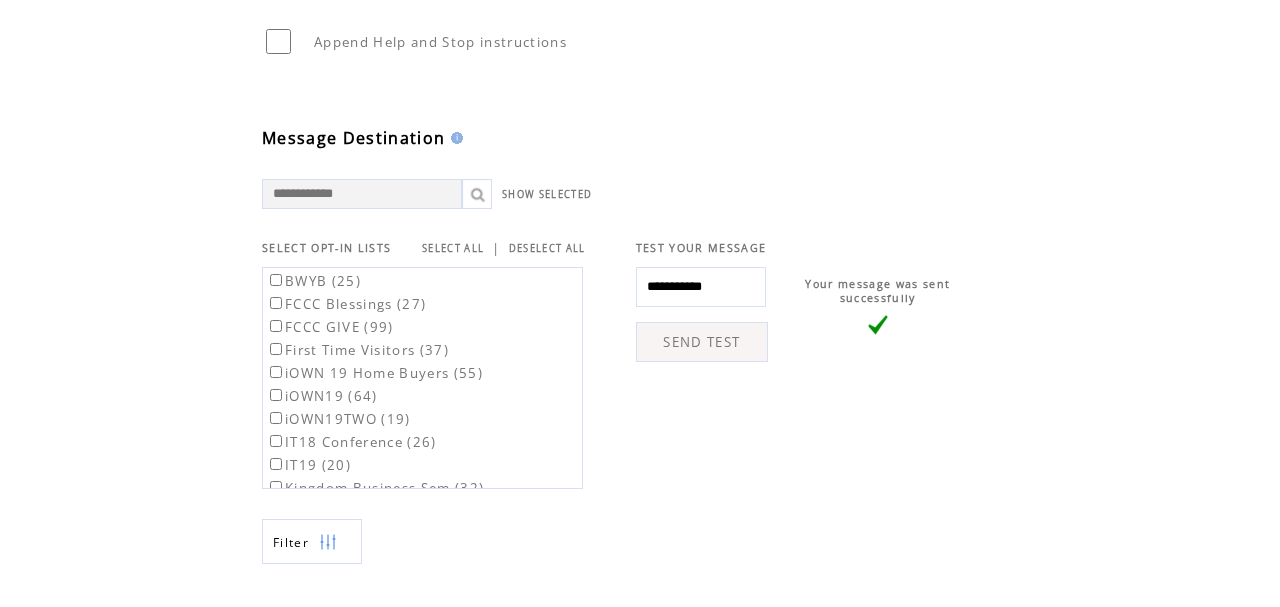 scroll, scrollTop: 528, scrollLeft: 0, axis: vertical 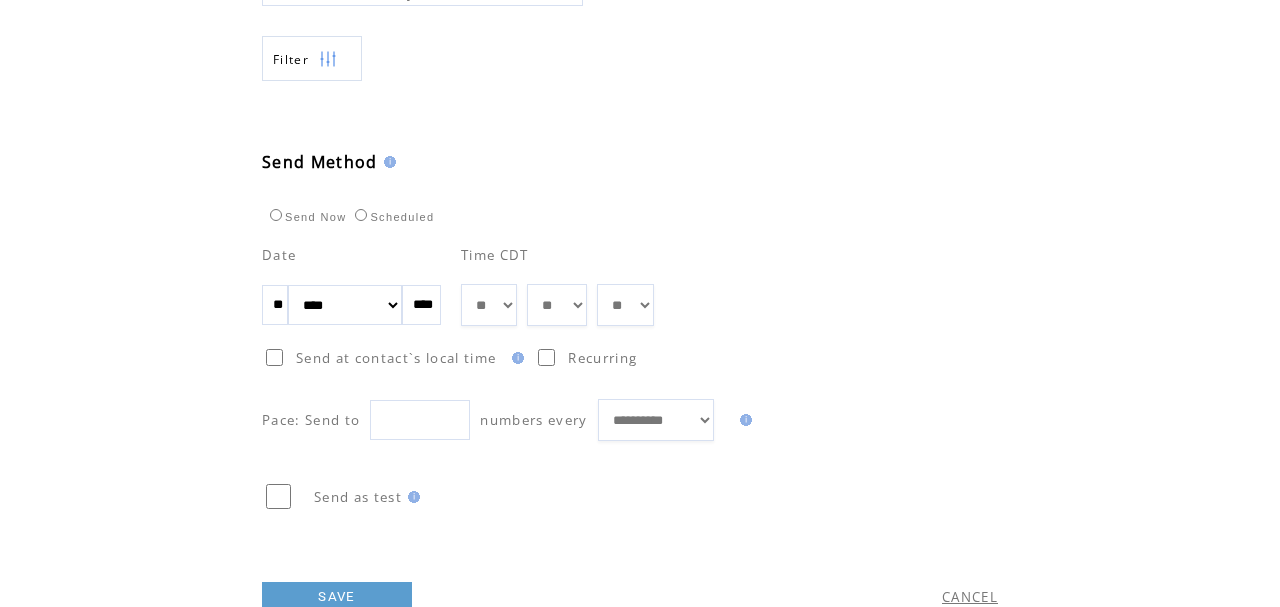 select on "*" 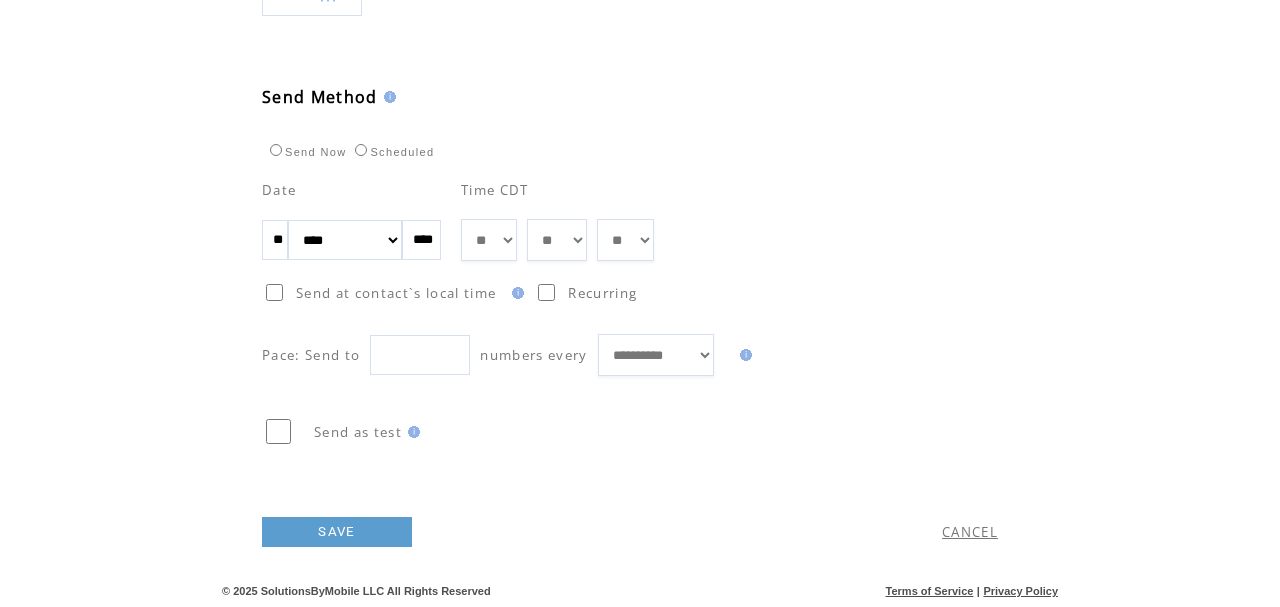 scroll, scrollTop: 1059, scrollLeft: 0, axis: vertical 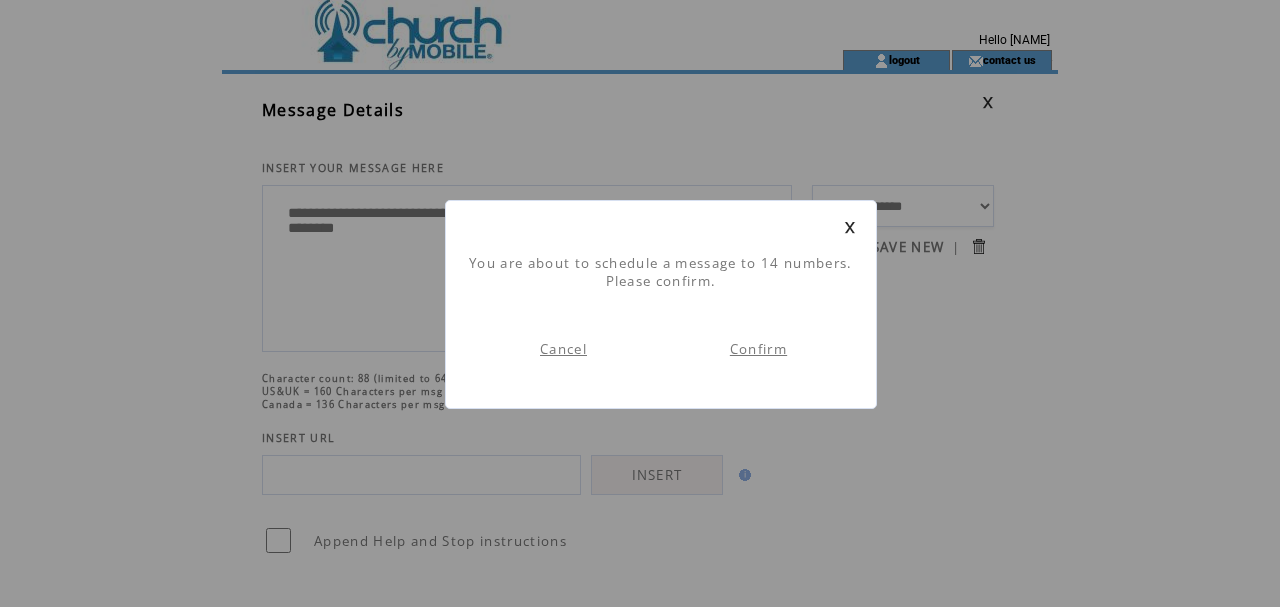 click on "Confirm" at bounding box center [758, 349] 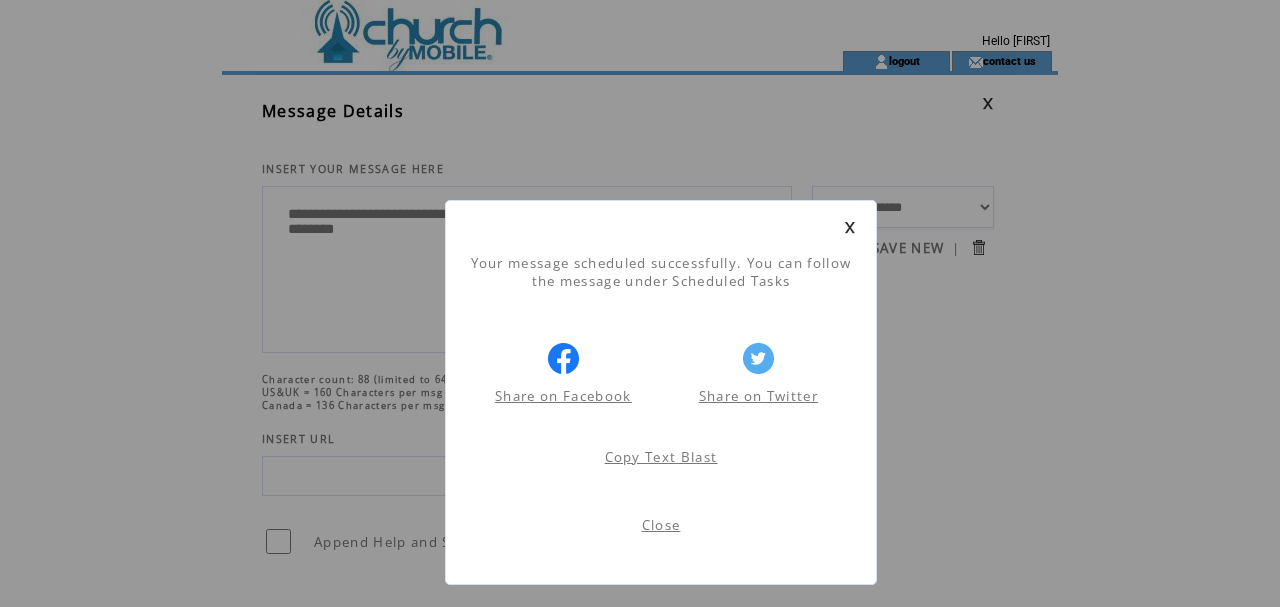 scroll, scrollTop: 1, scrollLeft: 0, axis: vertical 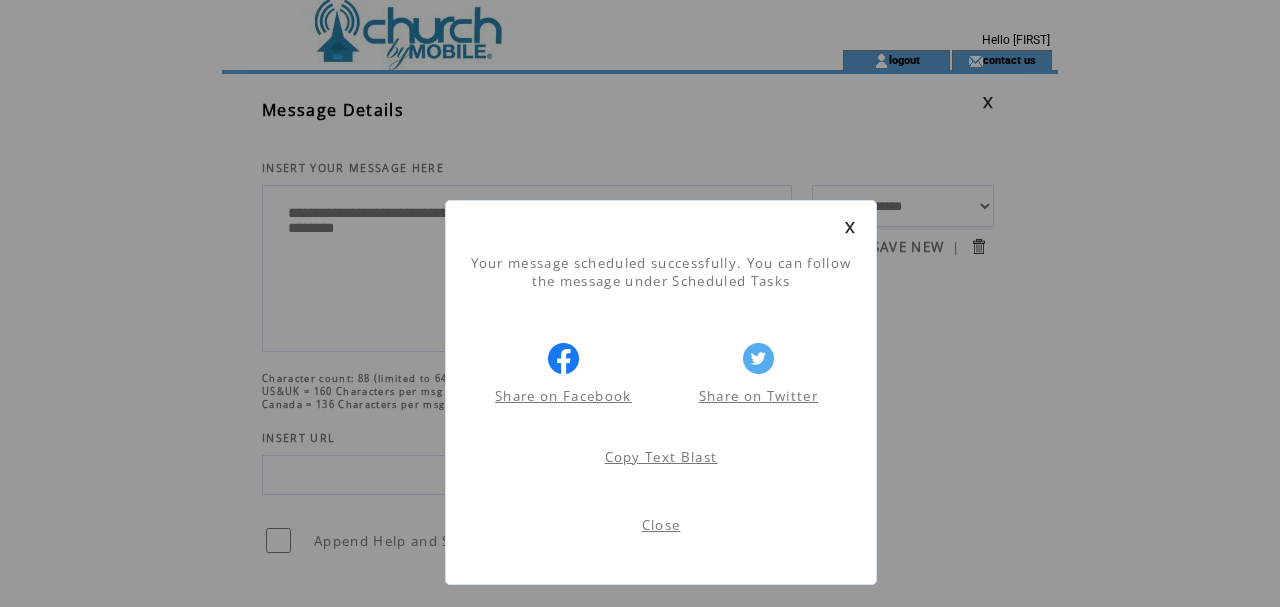 click on "Close" at bounding box center (661, 525) 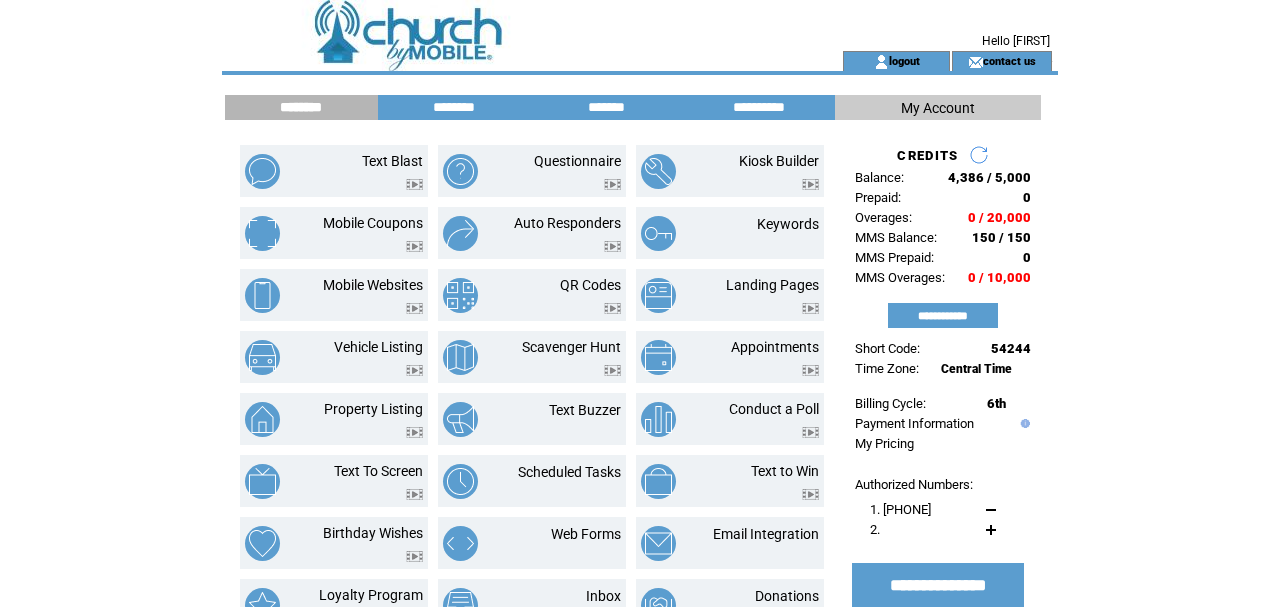 scroll, scrollTop: 0, scrollLeft: 0, axis: both 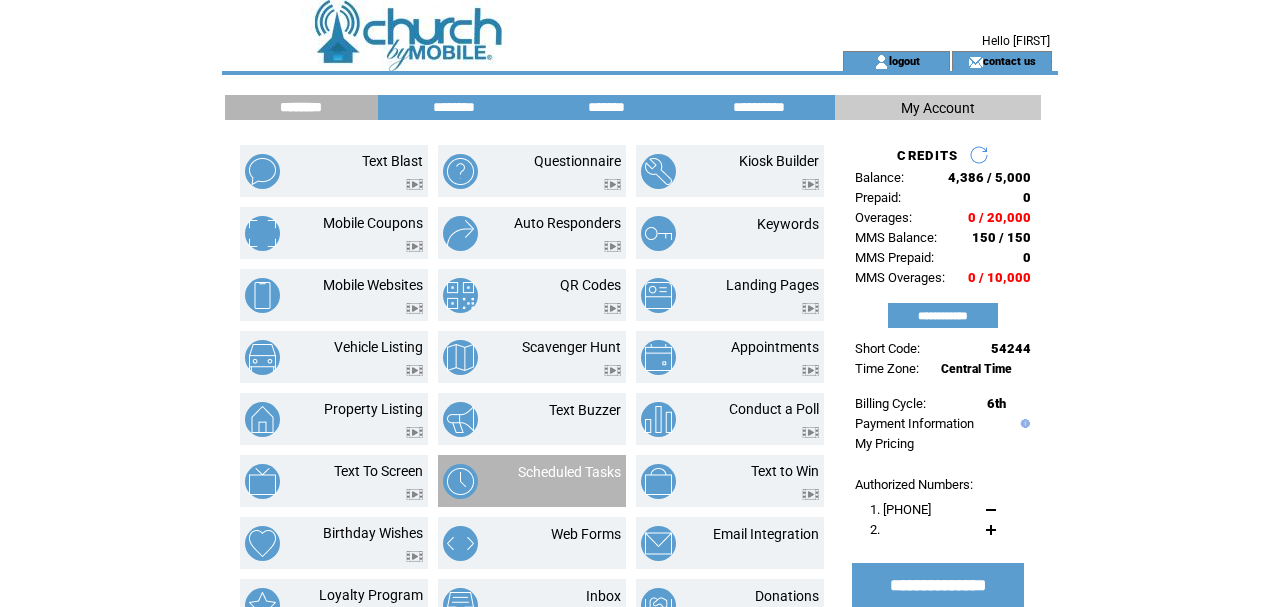 click on "Scheduled Tasks" at bounding box center (532, 481) 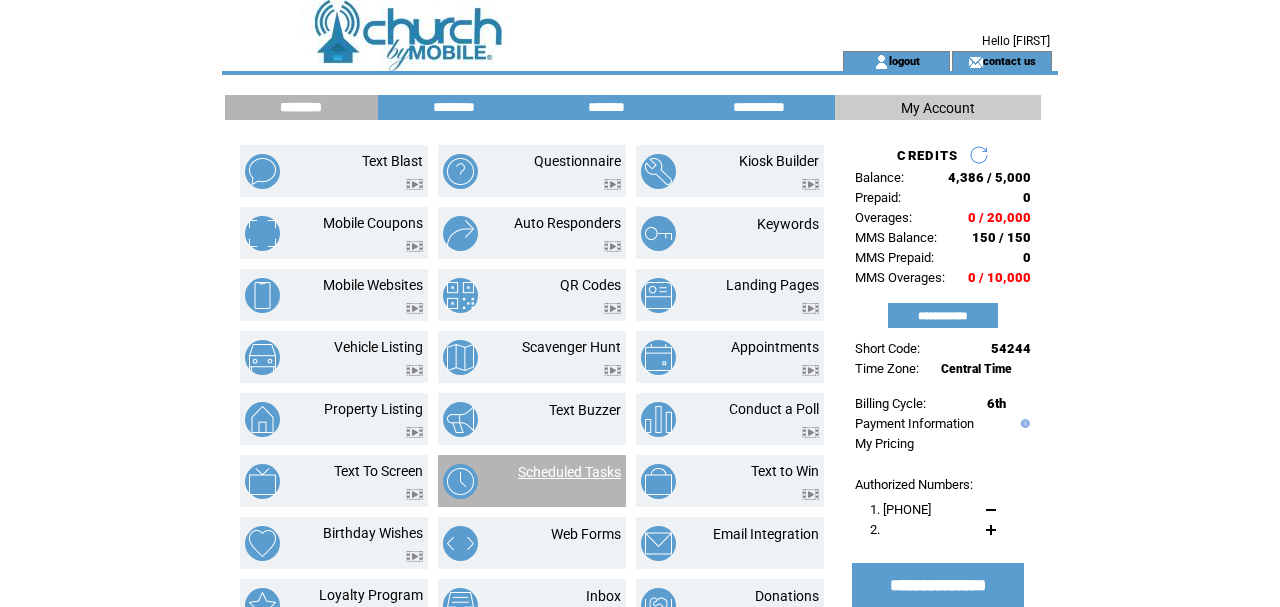 click on "Scheduled Tasks" at bounding box center [569, 472] 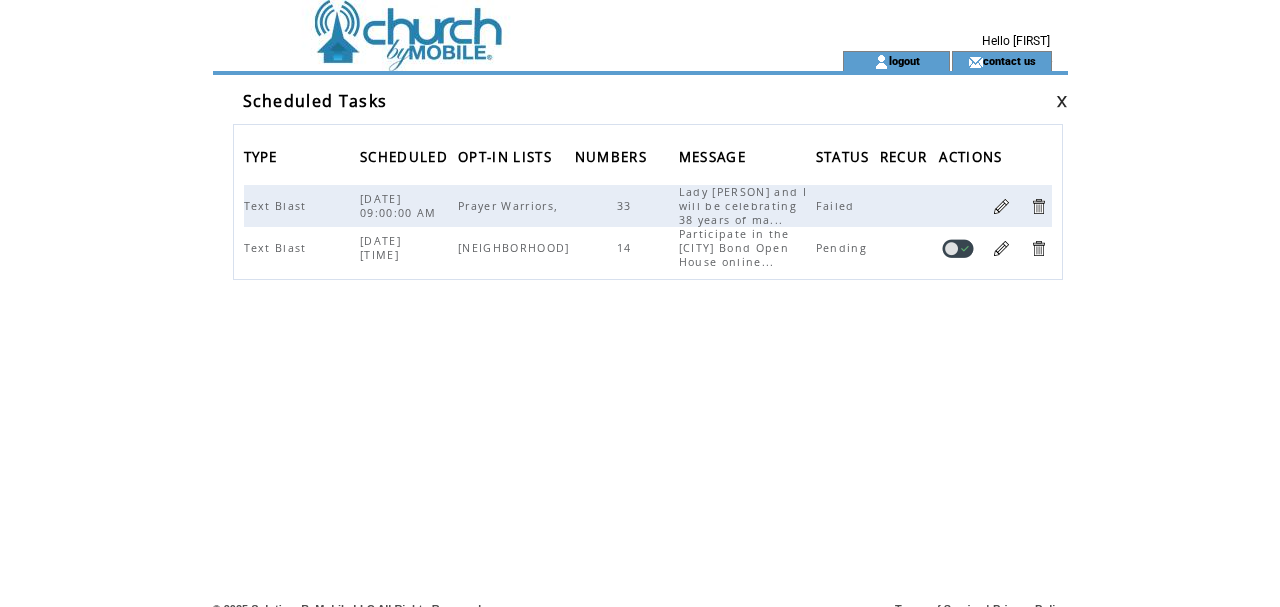 scroll, scrollTop: 0, scrollLeft: 0, axis: both 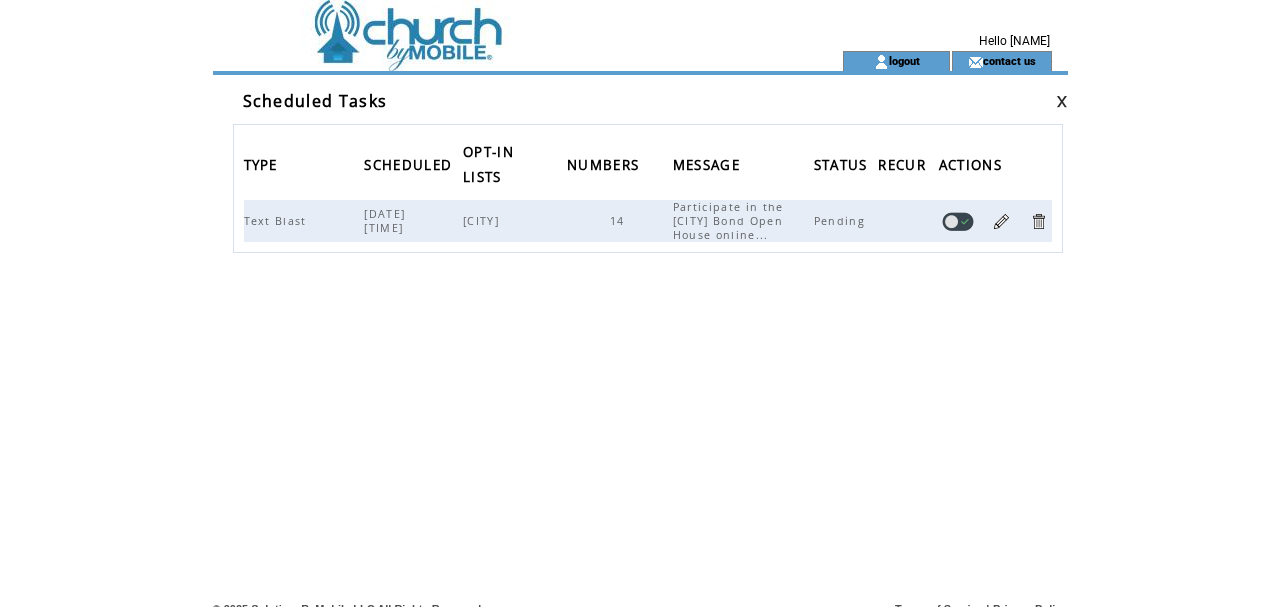 click at bounding box center [1001, 221] 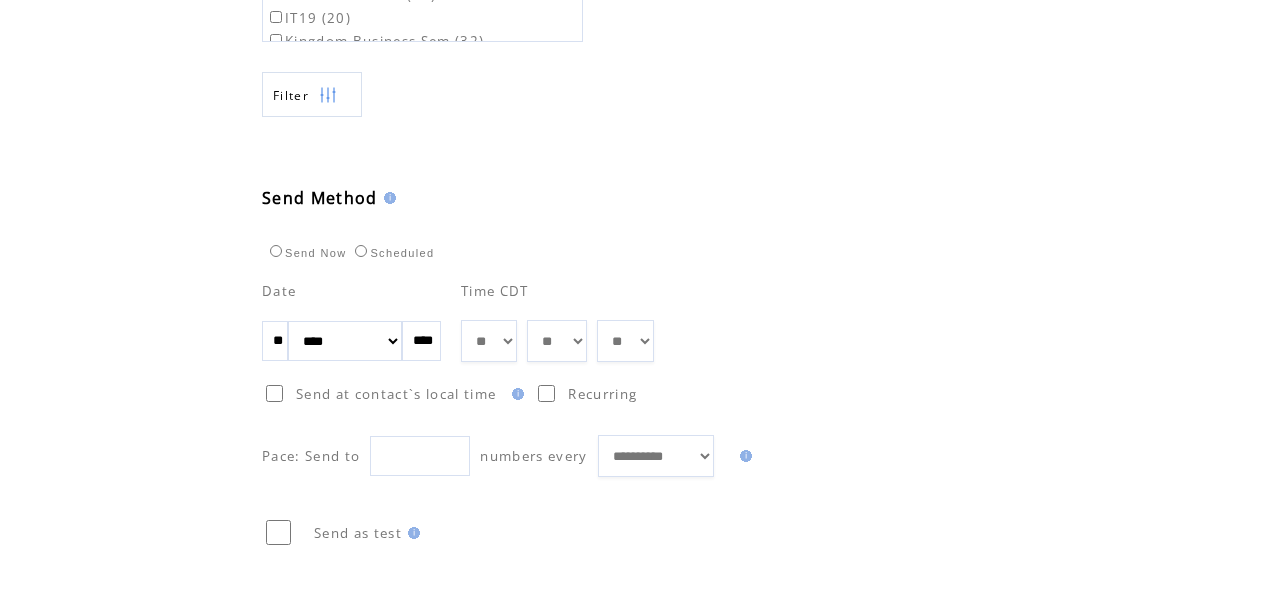 scroll, scrollTop: 954, scrollLeft: 0, axis: vertical 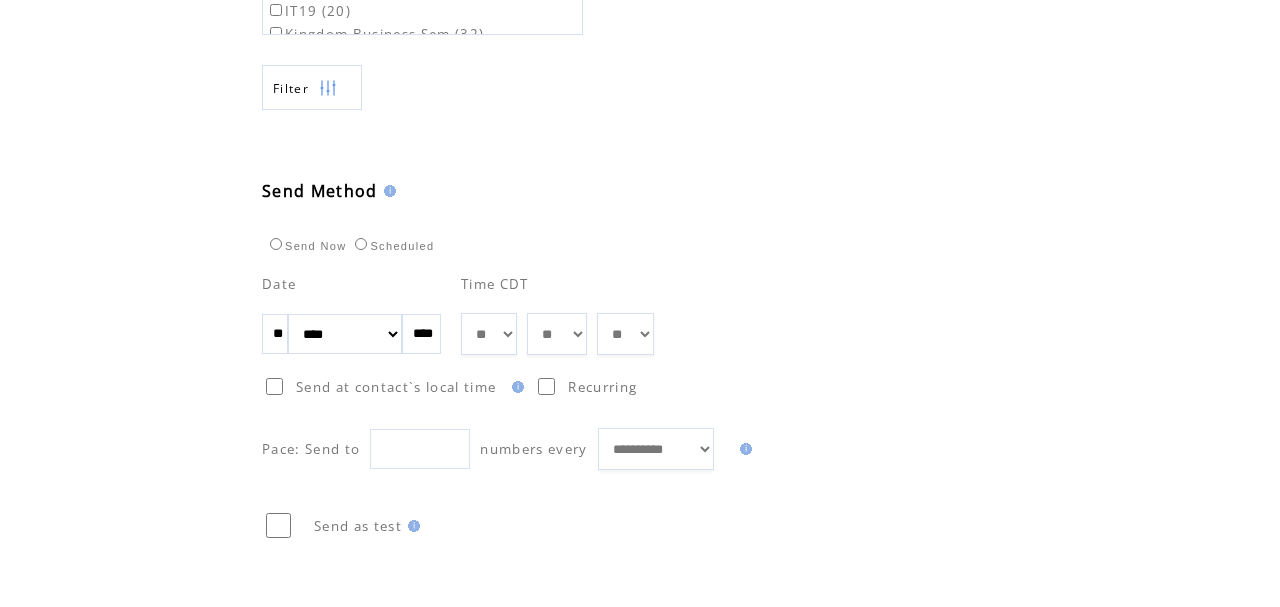 select on "**" 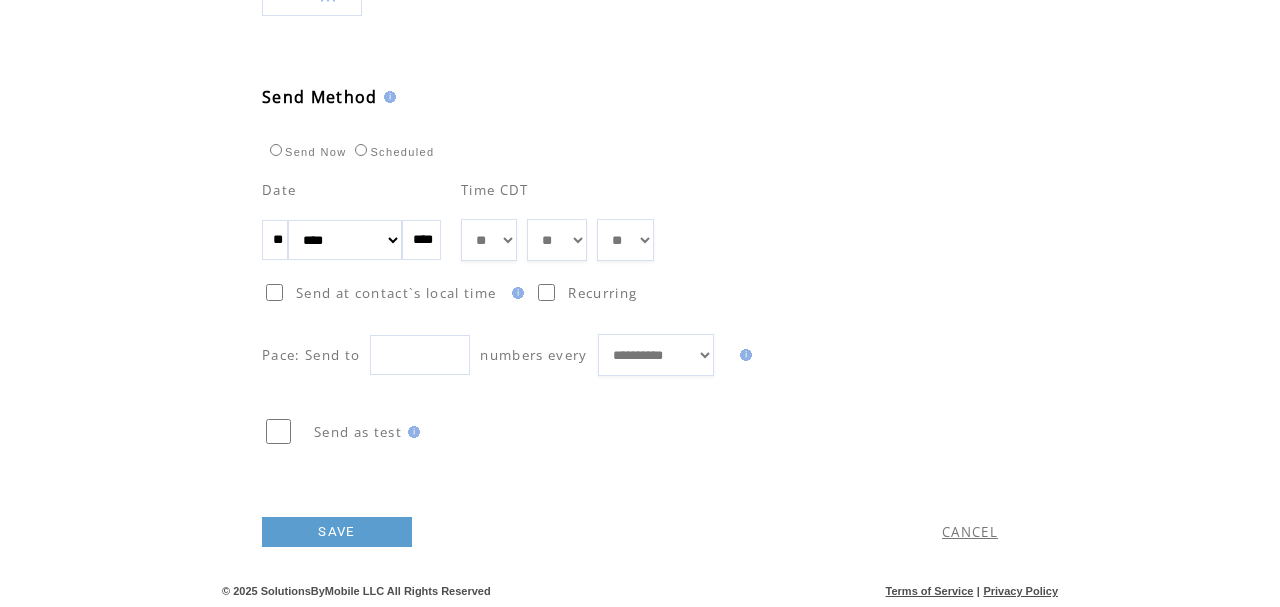 scroll, scrollTop: 1059, scrollLeft: 0, axis: vertical 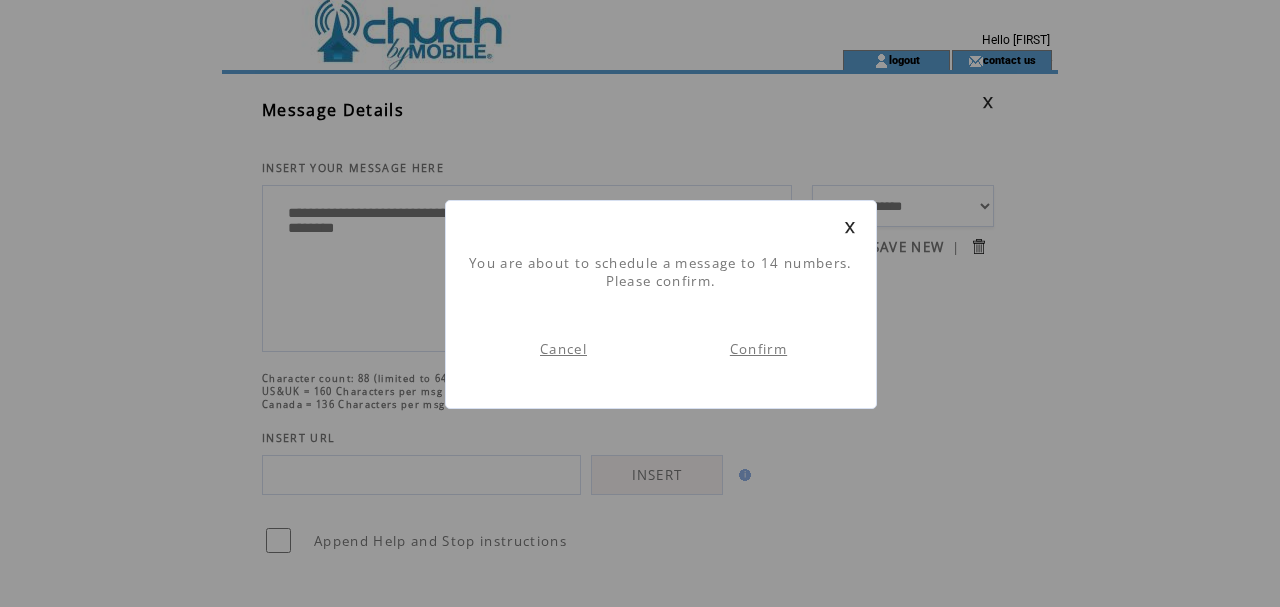 click on "Confirm" at bounding box center [758, 349] 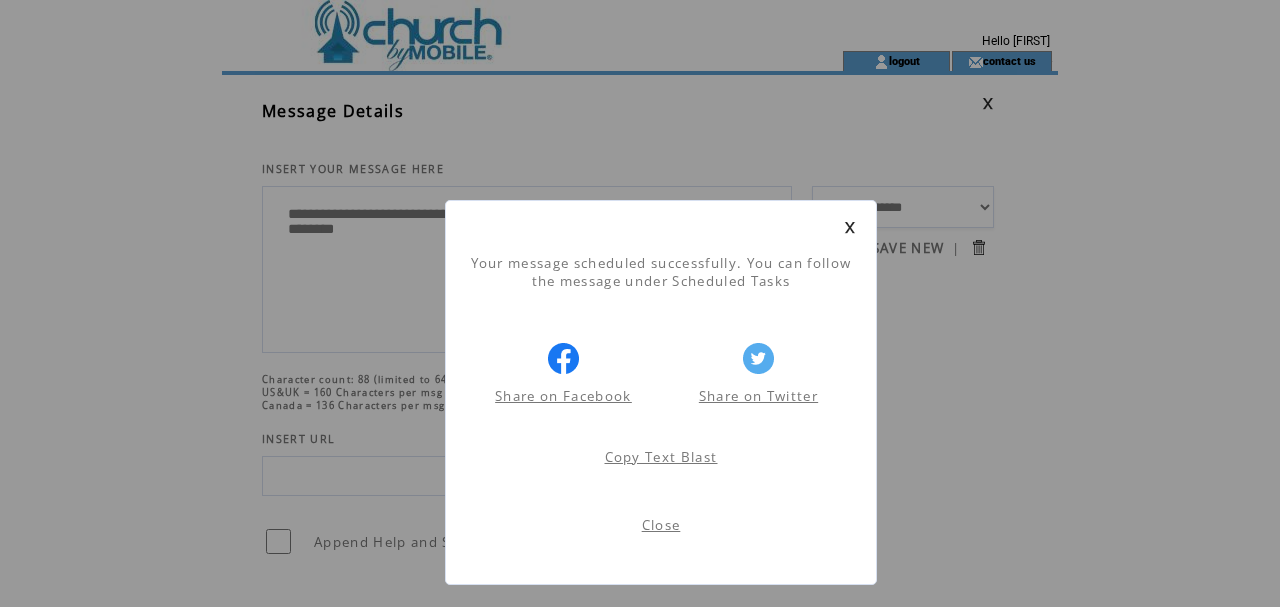 scroll, scrollTop: 1, scrollLeft: 0, axis: vertical 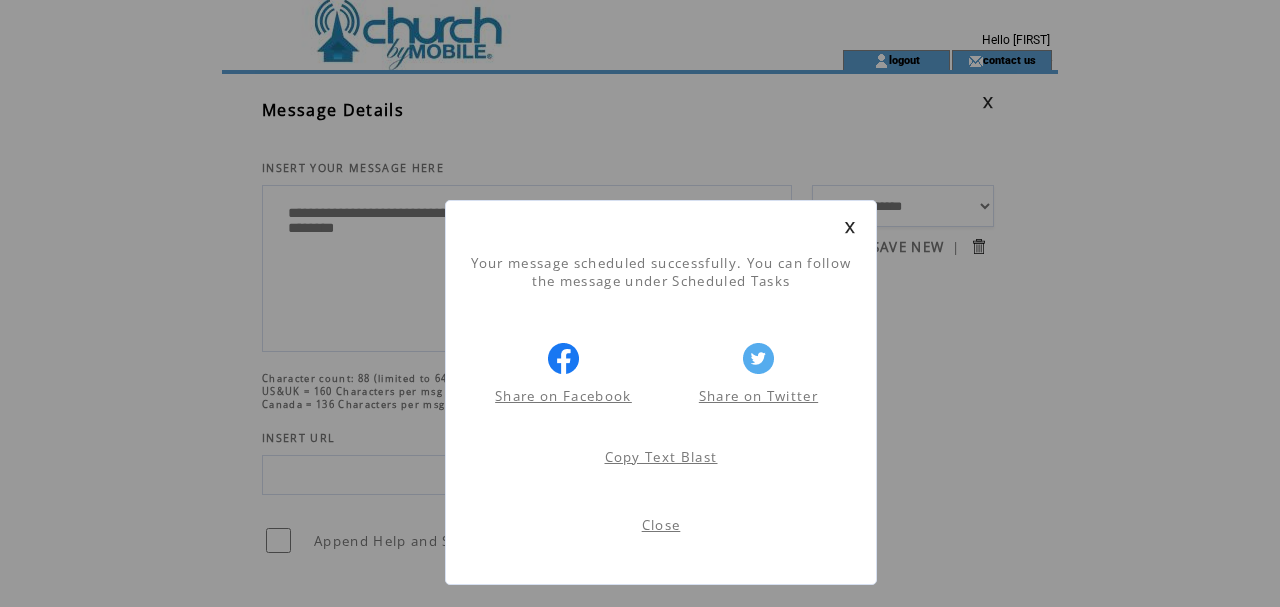 click on "Close" at bounding box center (661, 525) 